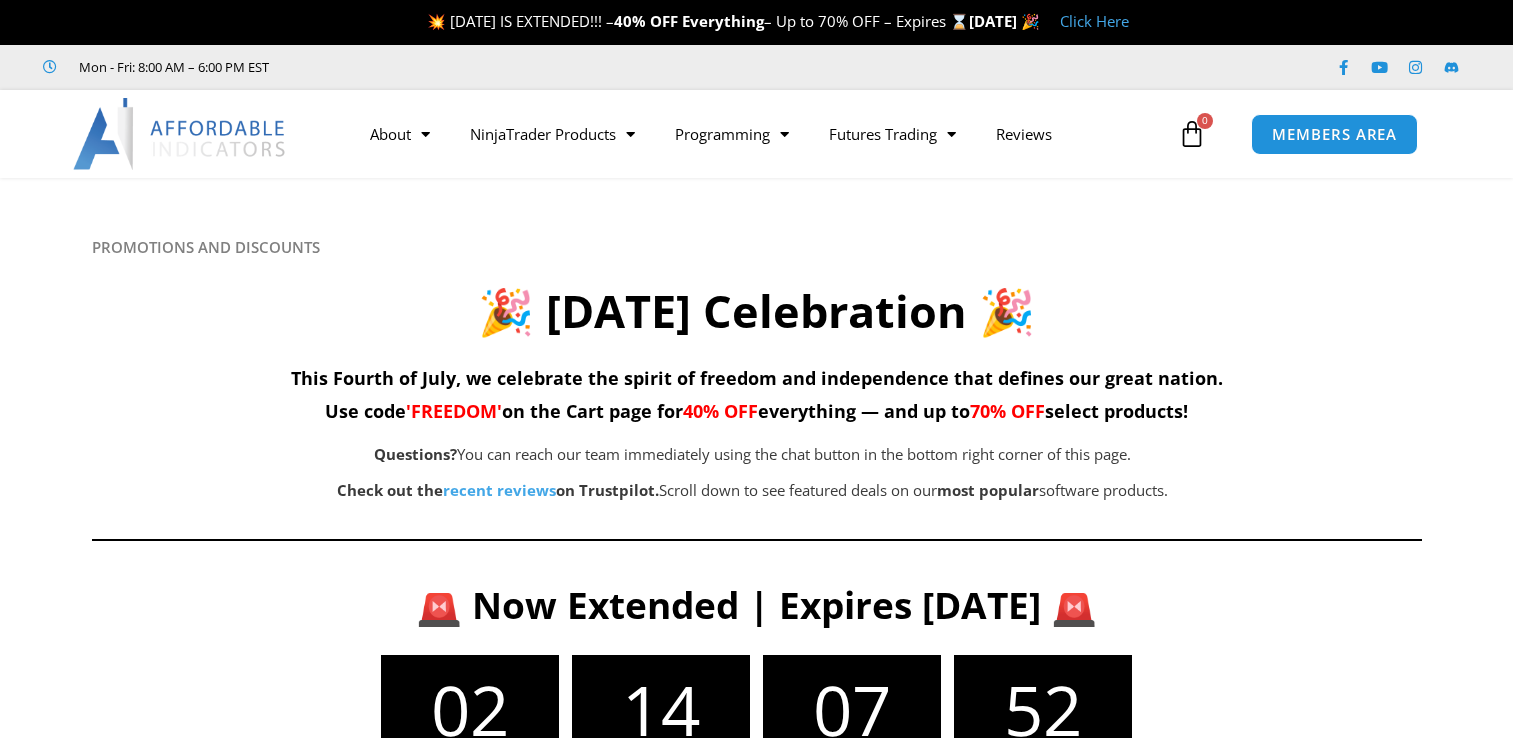 scroll, scrollTop: 0, scrollLeft: 0, axis: both 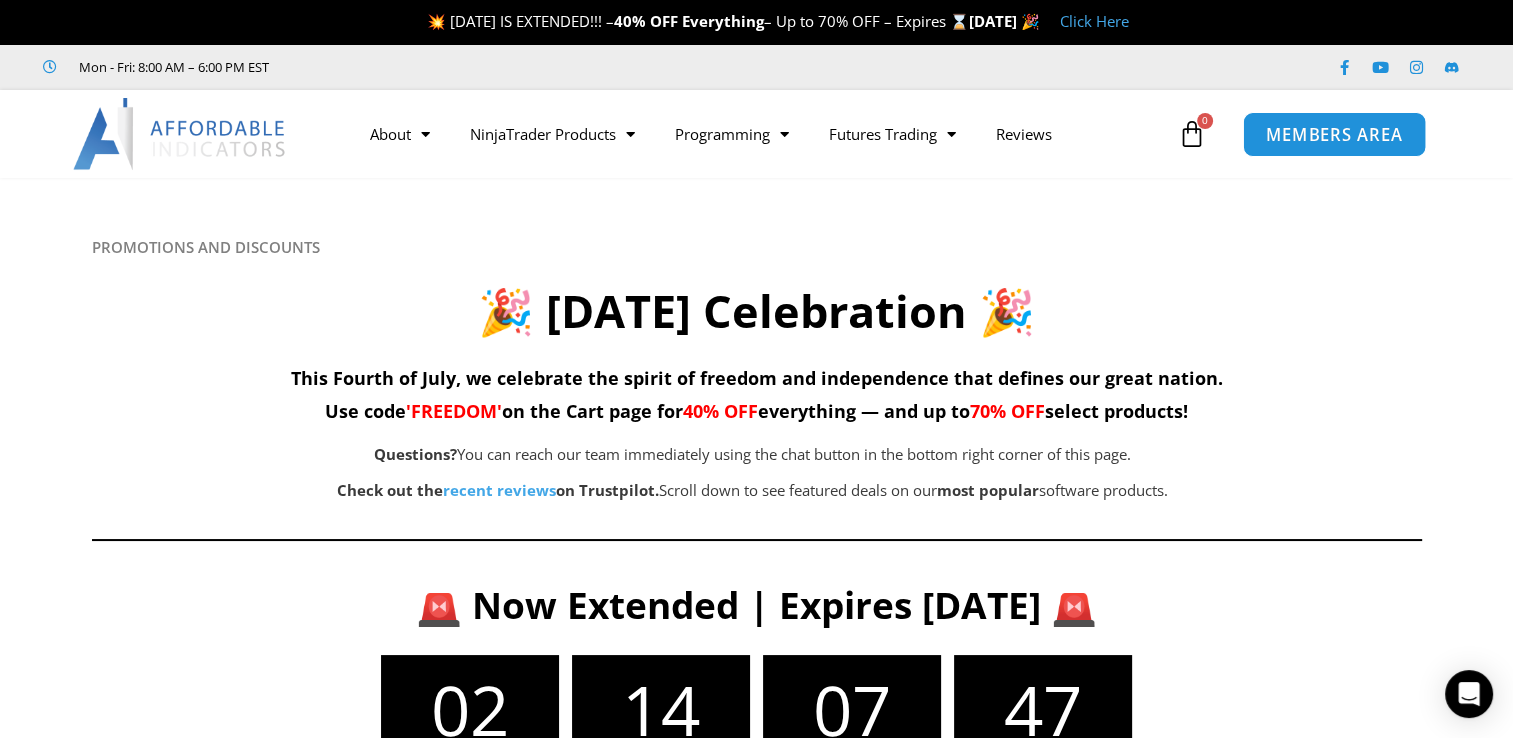 click on "MEMBERS AREA" at bounding box center [1334, 134] 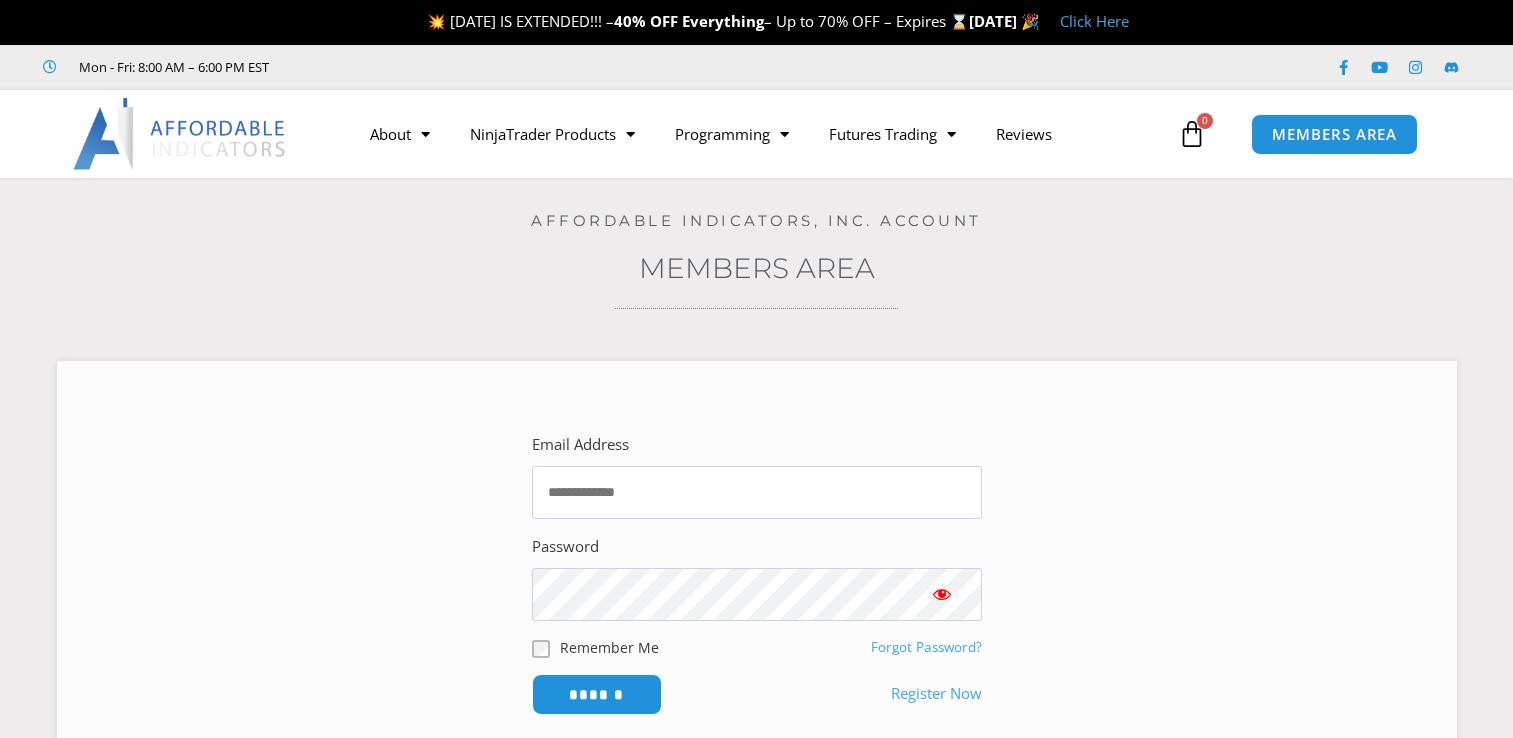 scroll, scrollTop: 0, scrollLeft: 0, axis: both 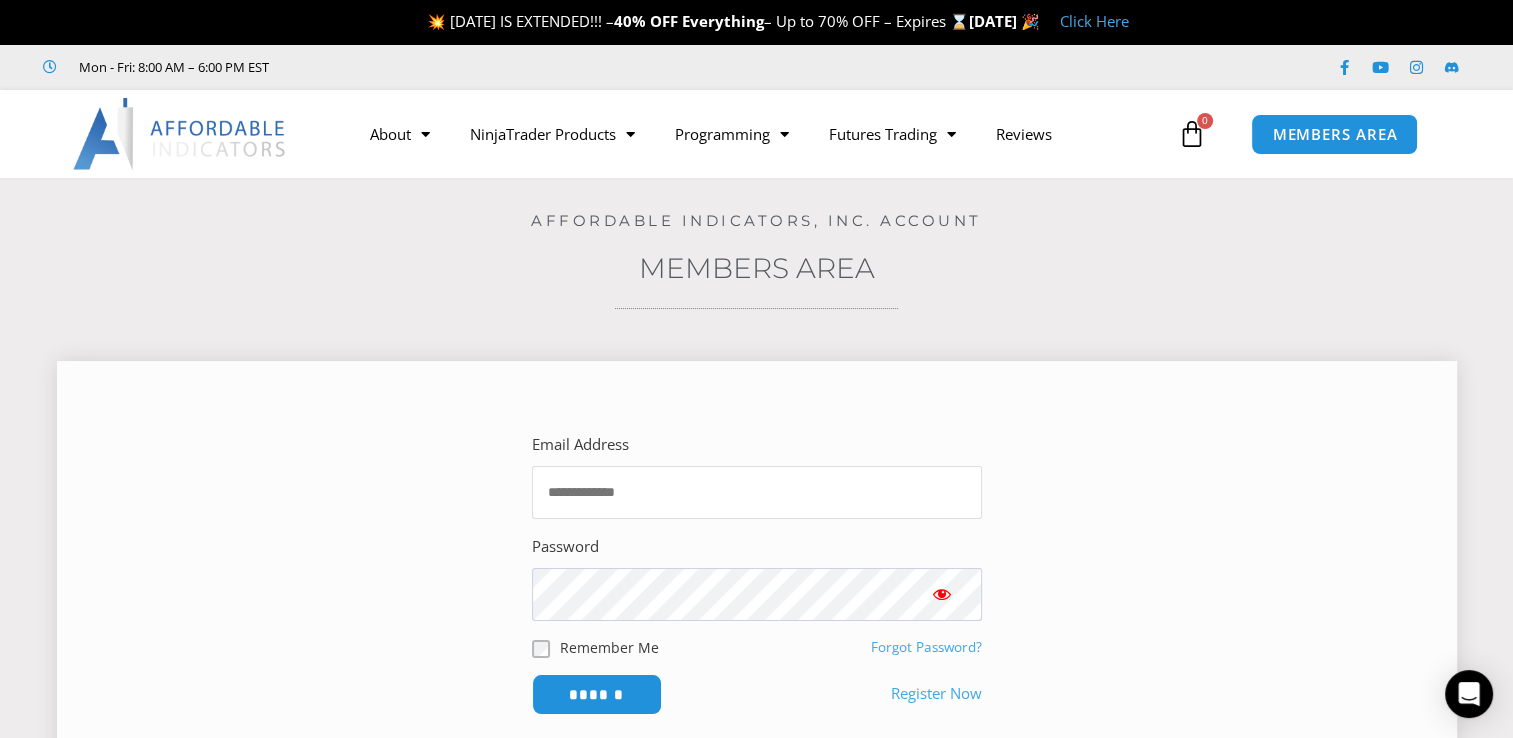 click on "Email Address" at bounding box center (757, 492) 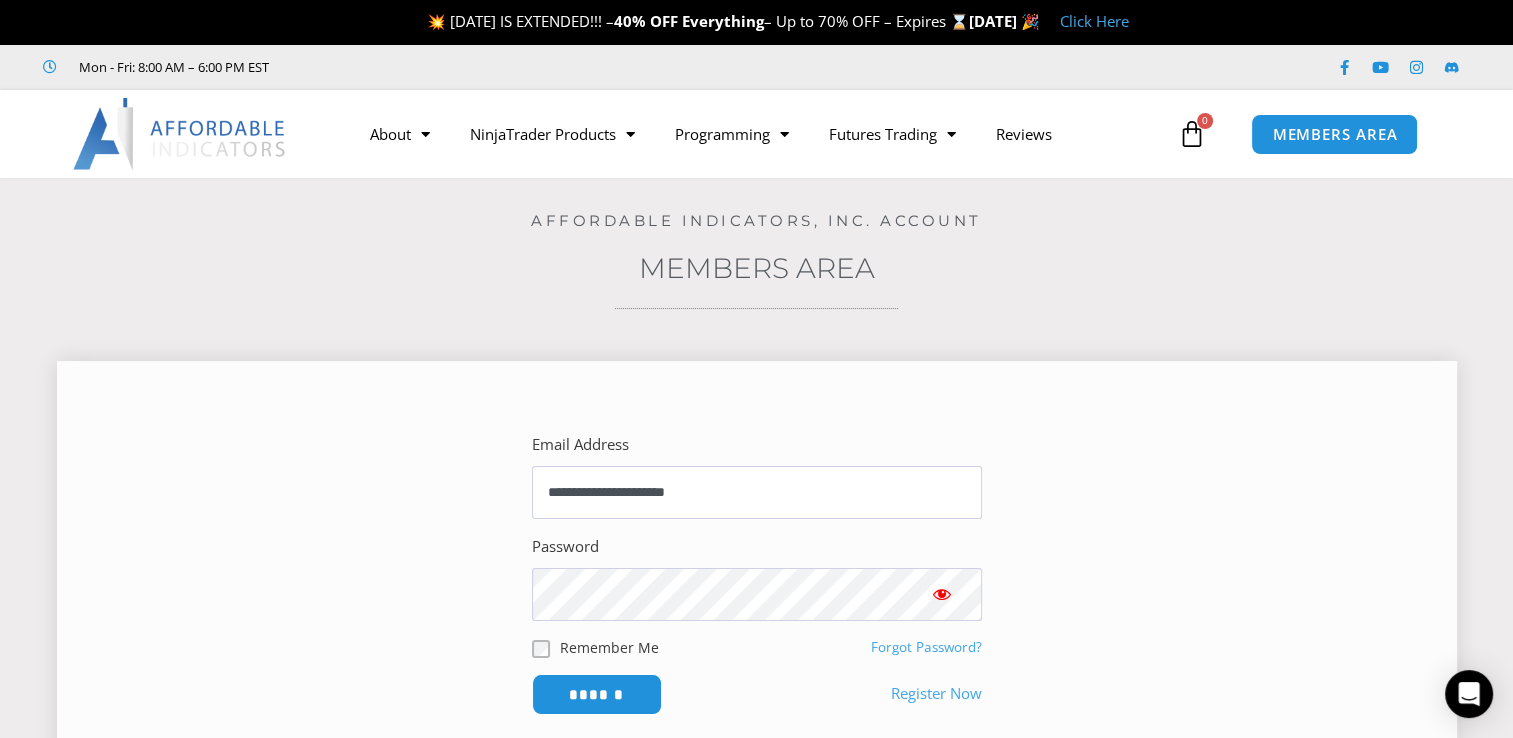 click at bounding box center (942, 594) 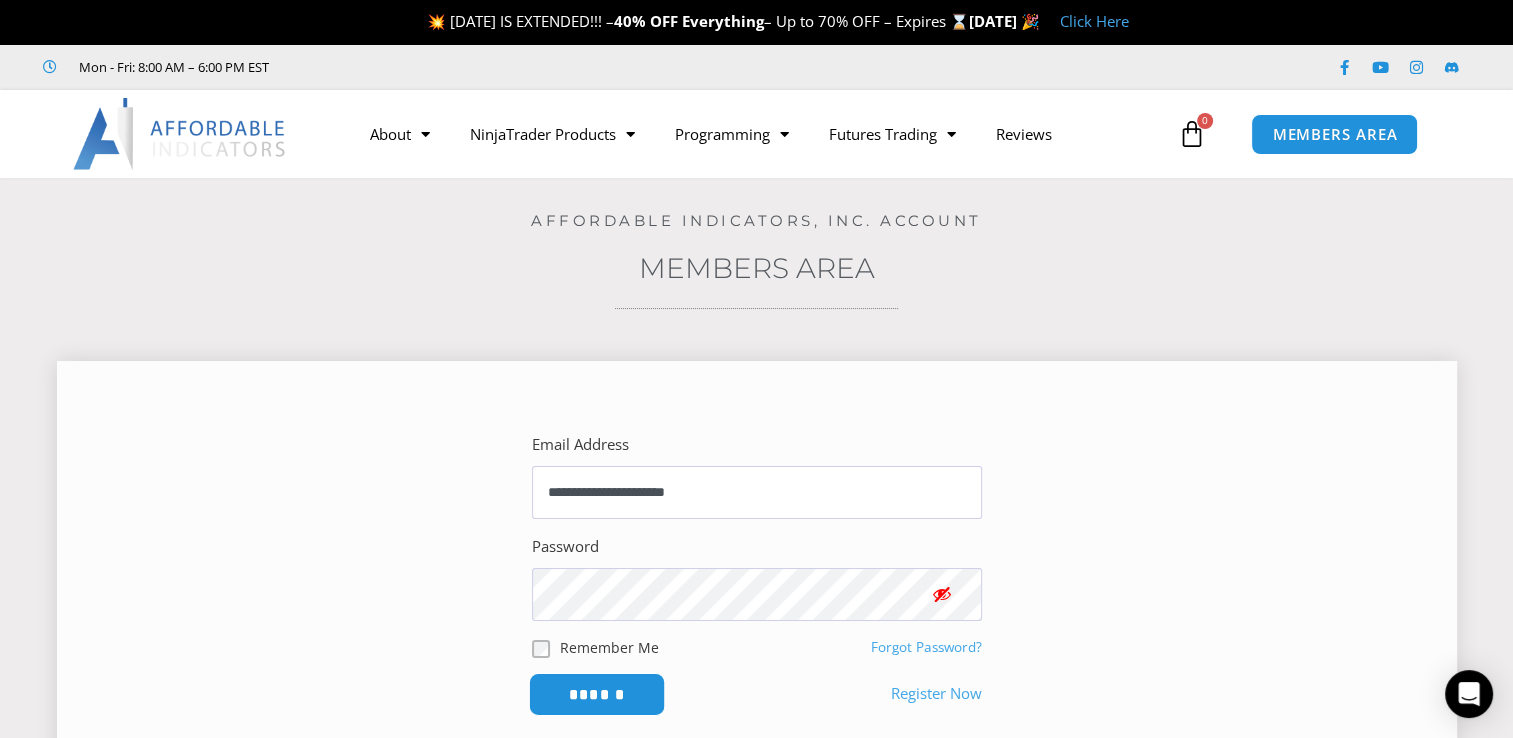click on "******" at bounding box center [596, 694] 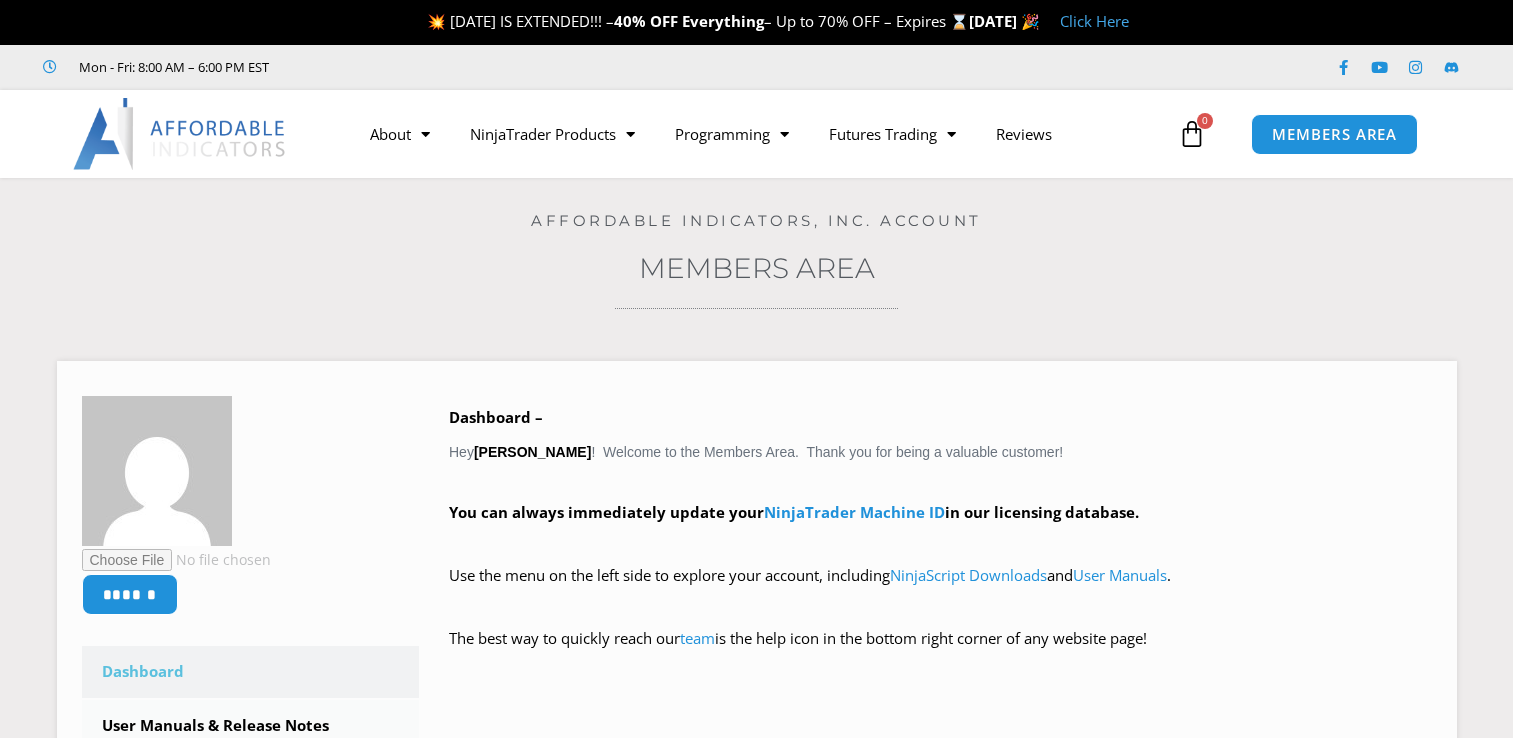 scroll, scrollTop: 0, scrollLeft: 0, axis: both 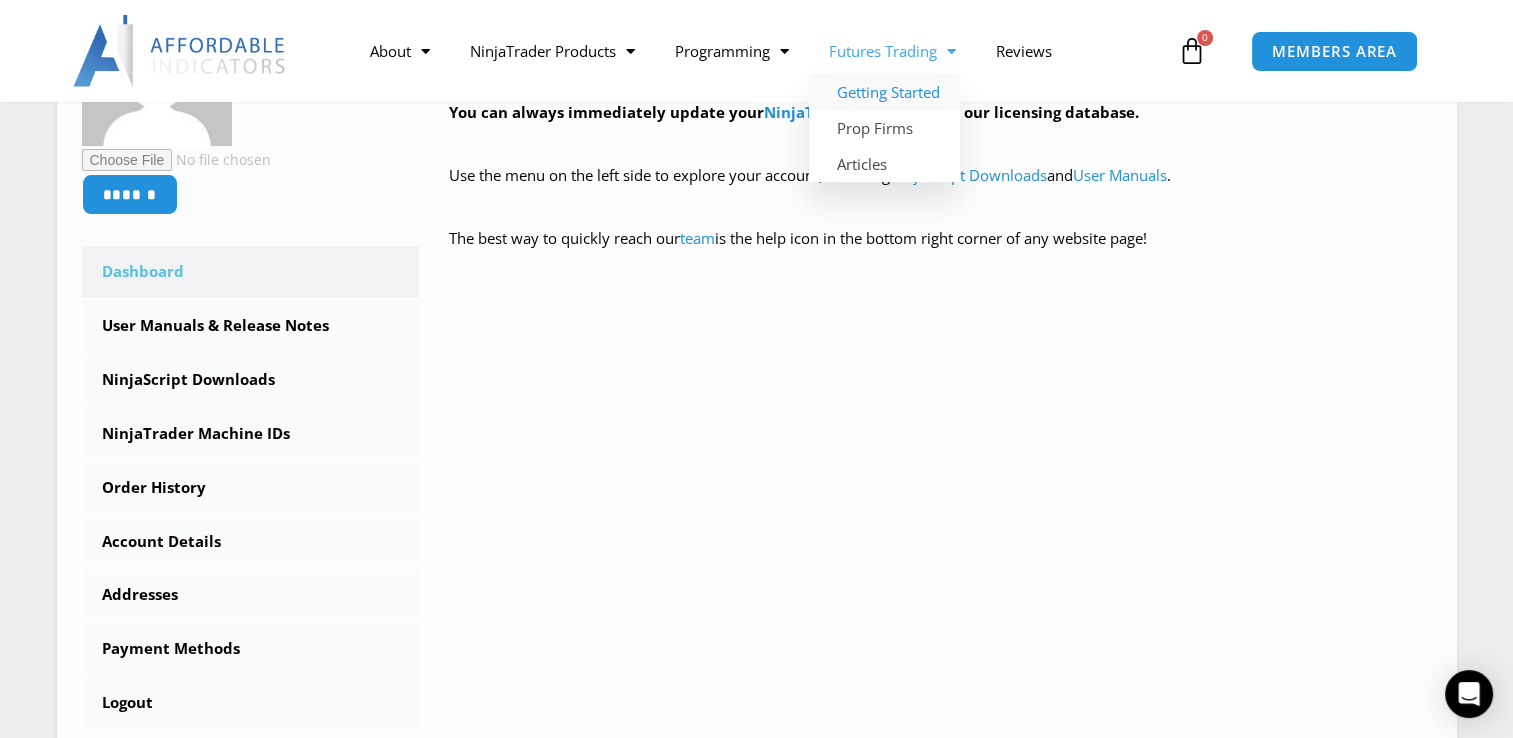 click on "Getting Started" 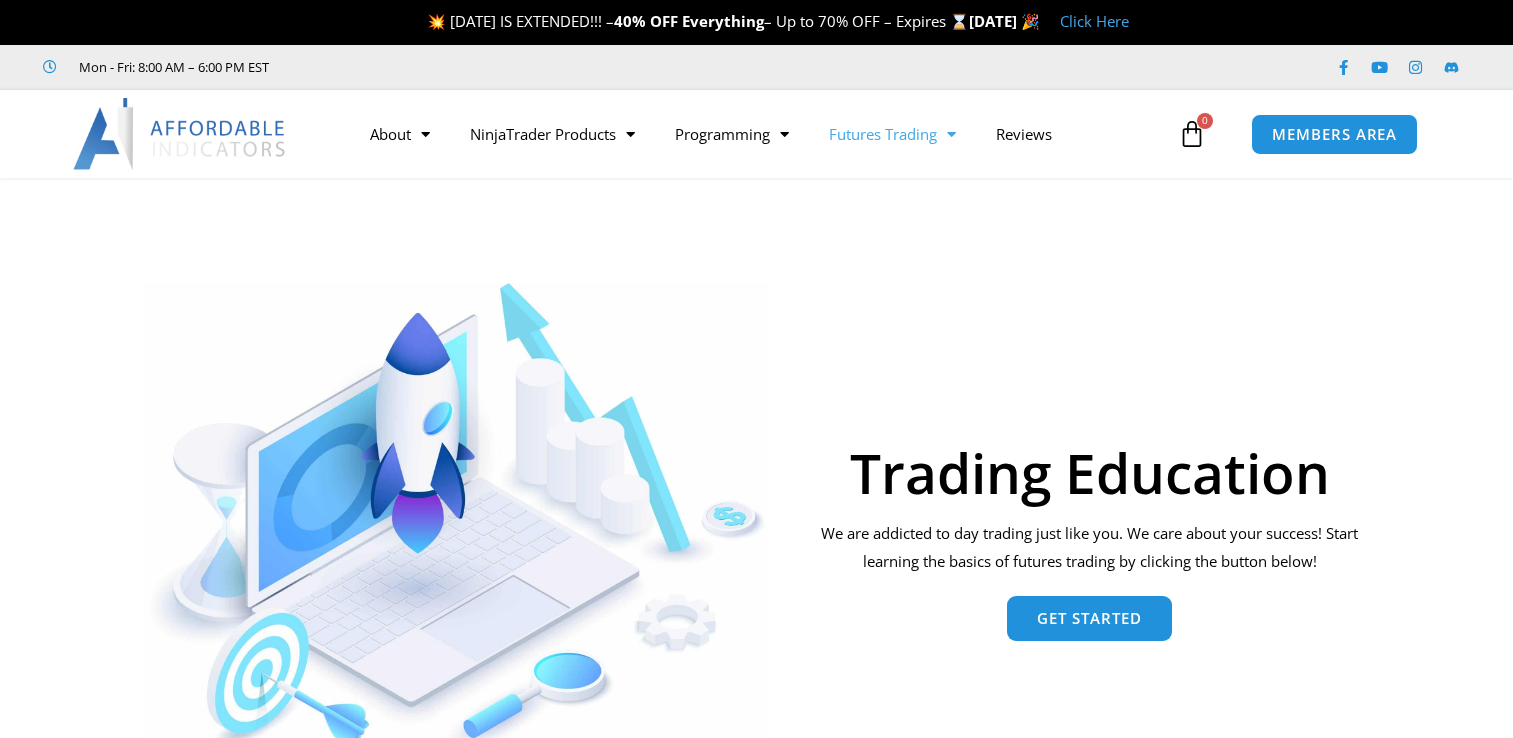 scroll, scrollTop: 0, scrollLeft: 0, axis: both 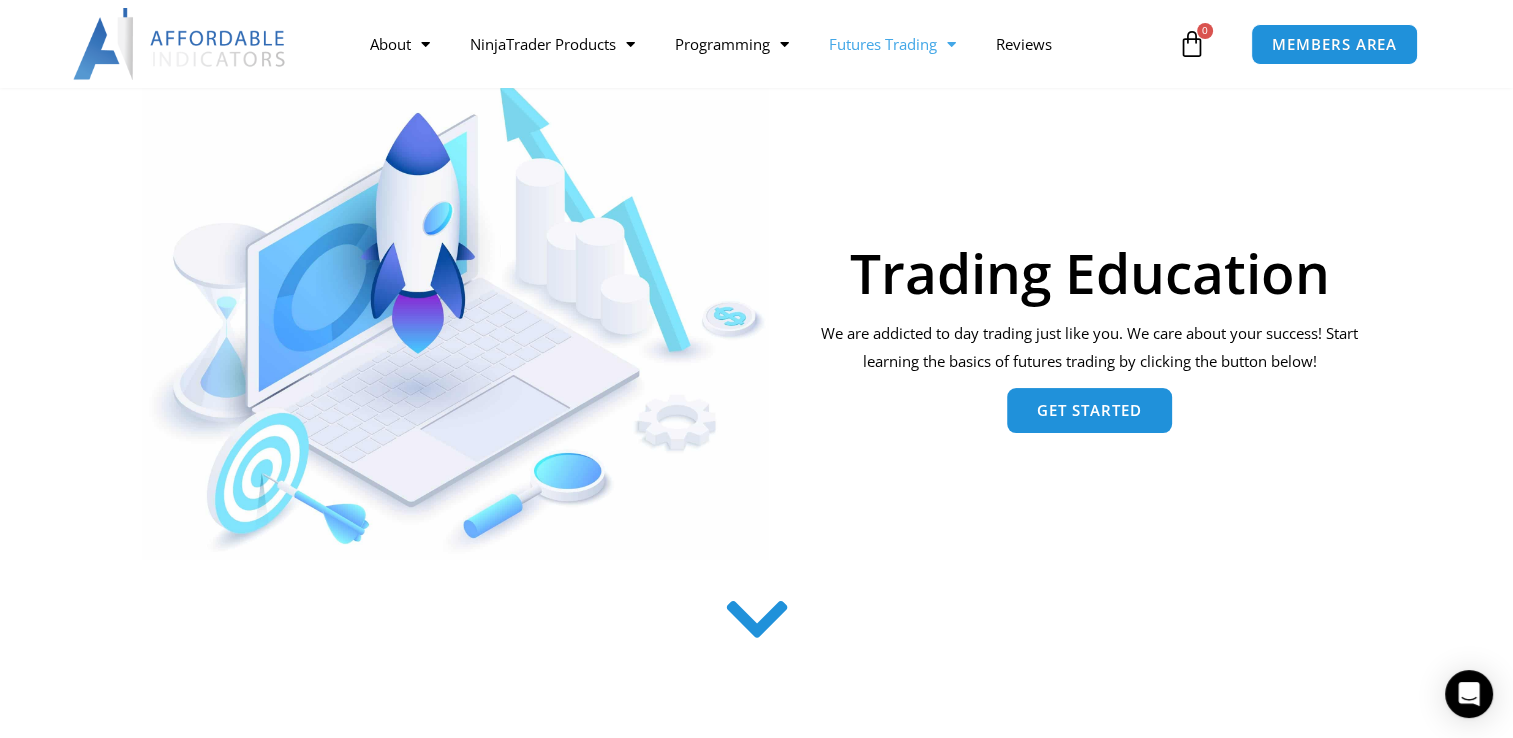 click on "Get Started" at bounding box center (1089, 410) 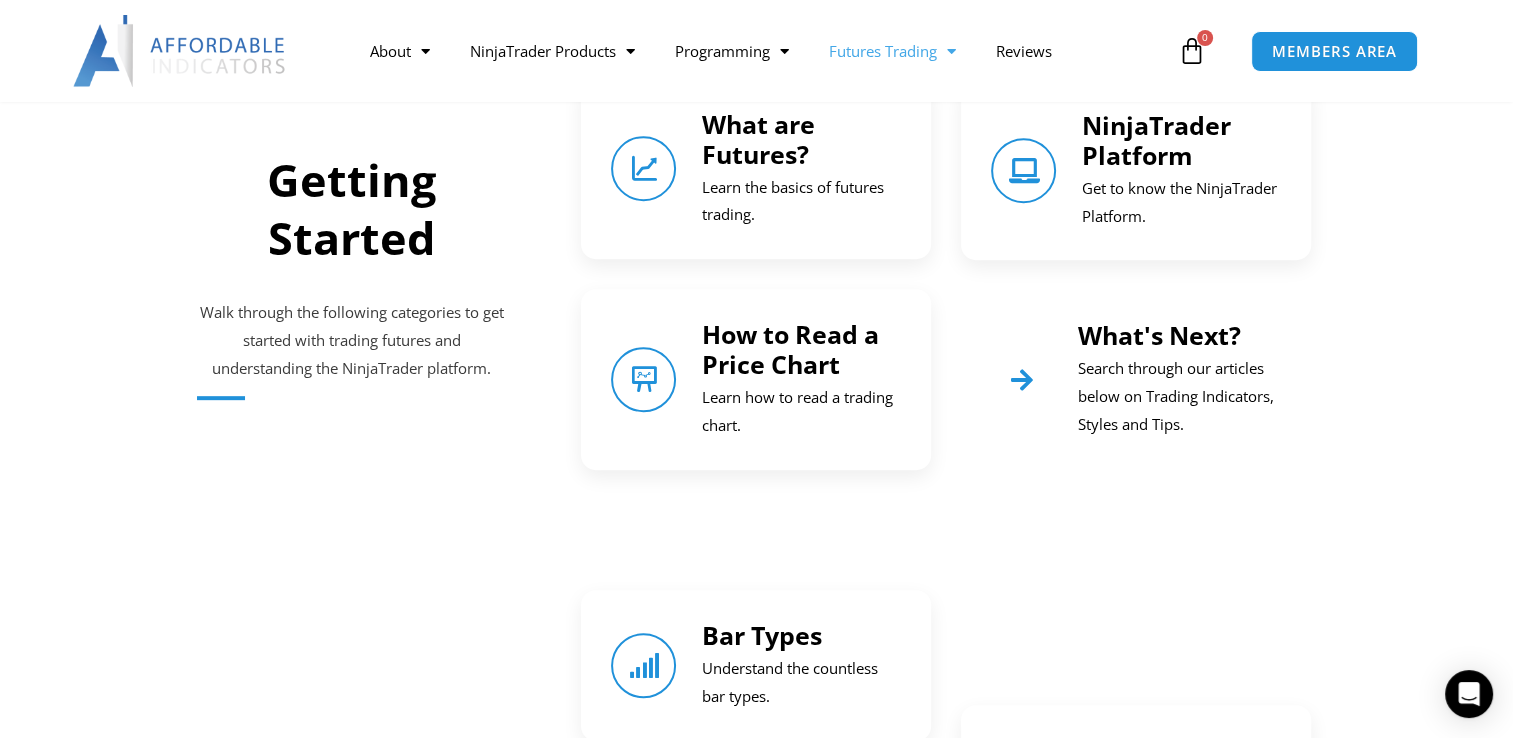 scroll, scrollTop: 883, scrollLeft: 0, axis: vertical 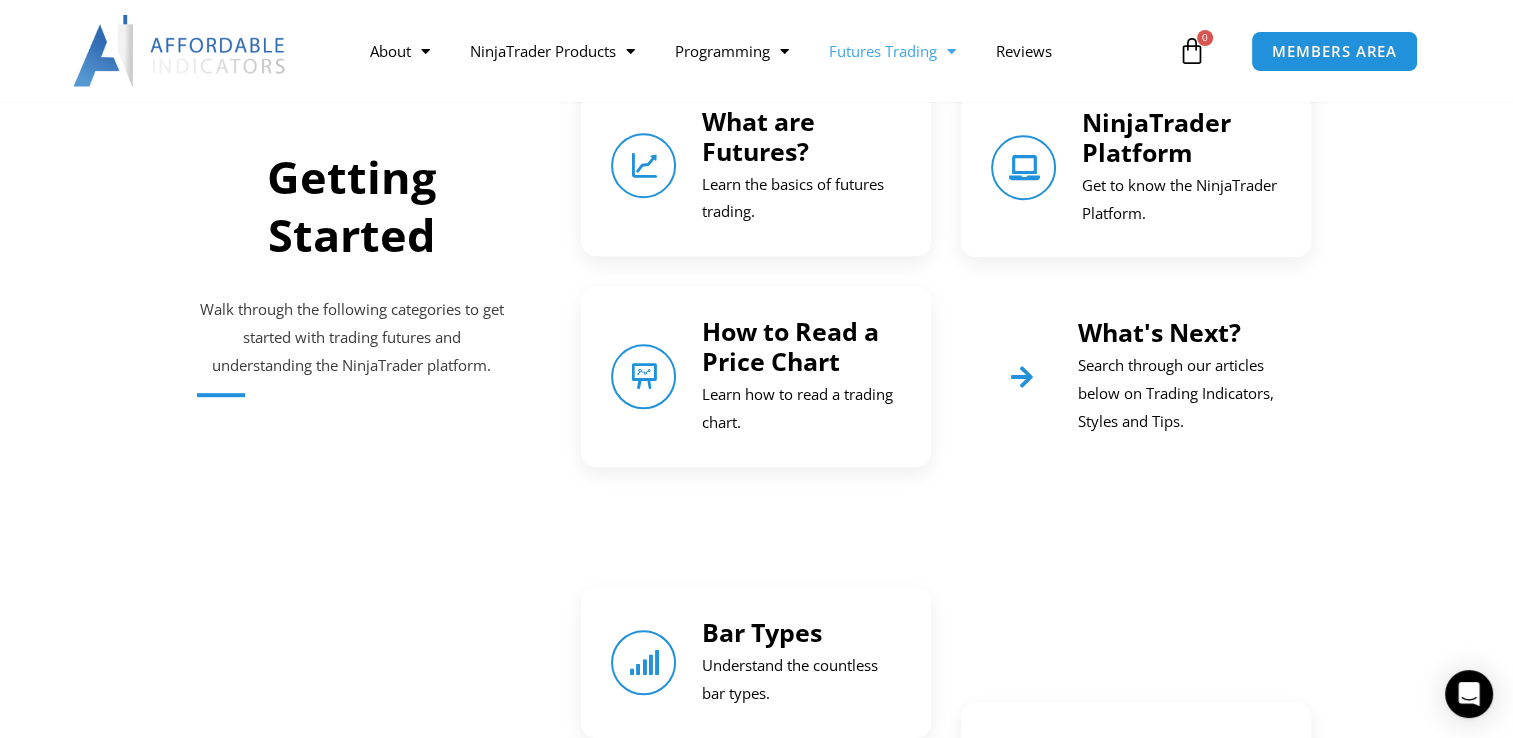 click on "What are Futures?" at bounding box center [757, 136] 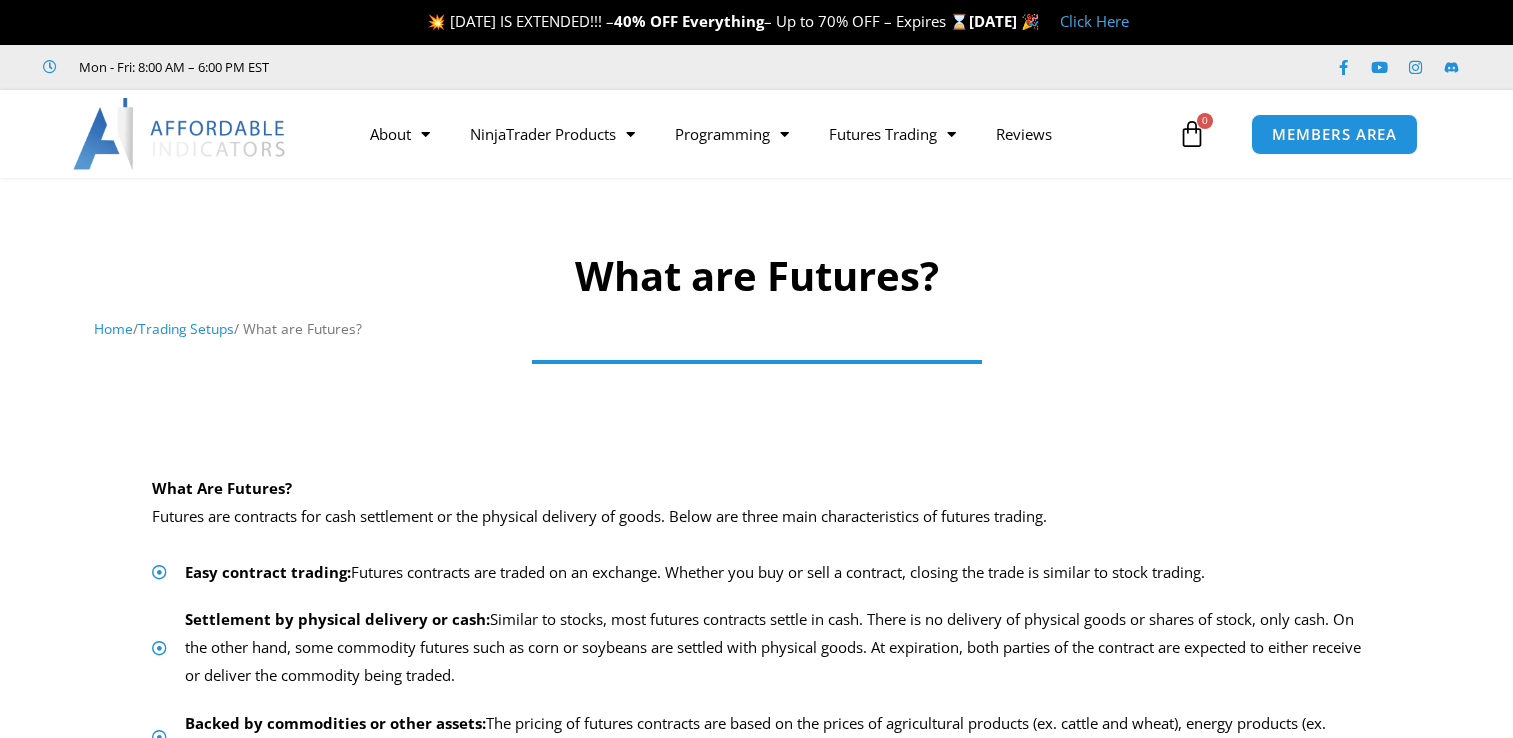 scroll, scrollTop: 0, scrollLeft: 0, axis: both 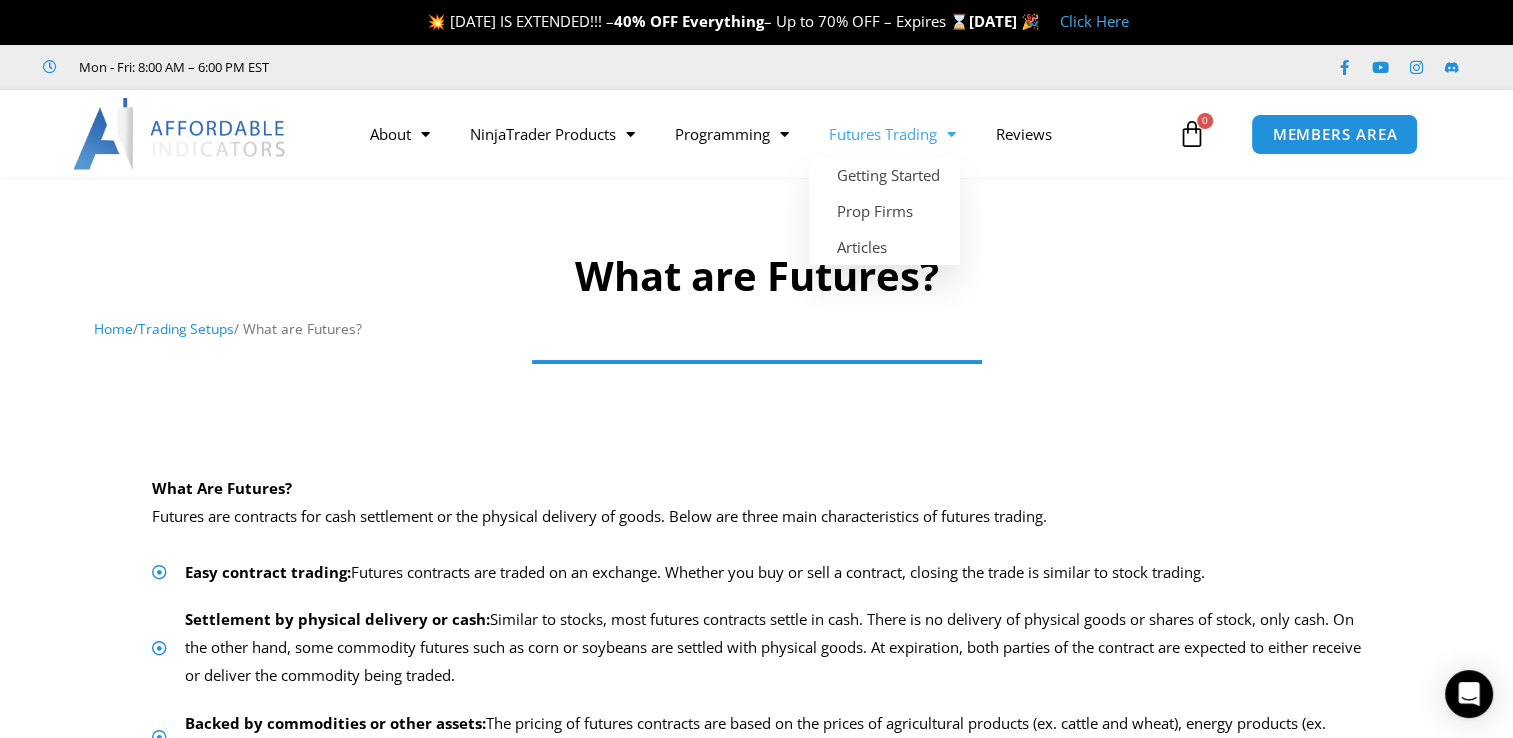 click on "Futures Trading" 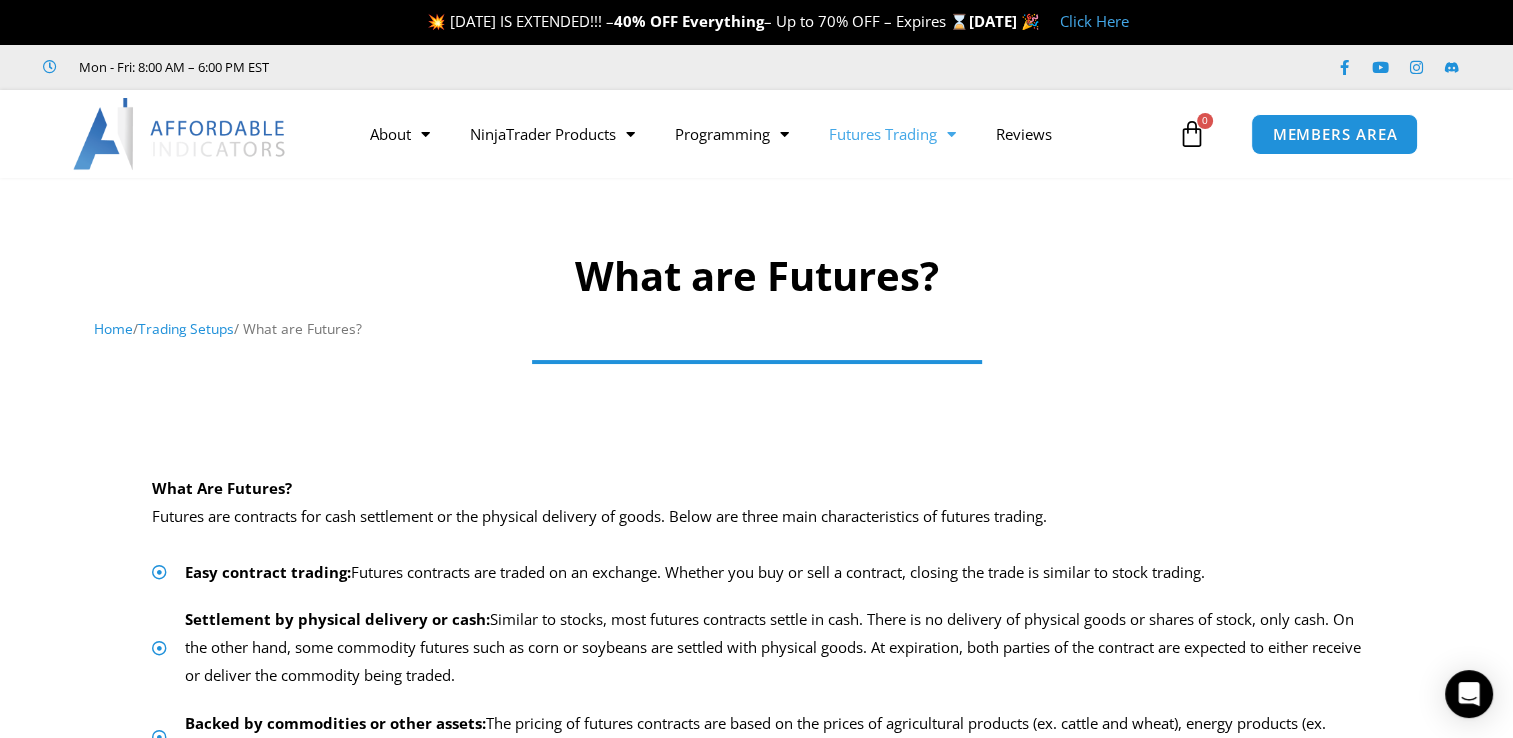 click on "Futures Trading" 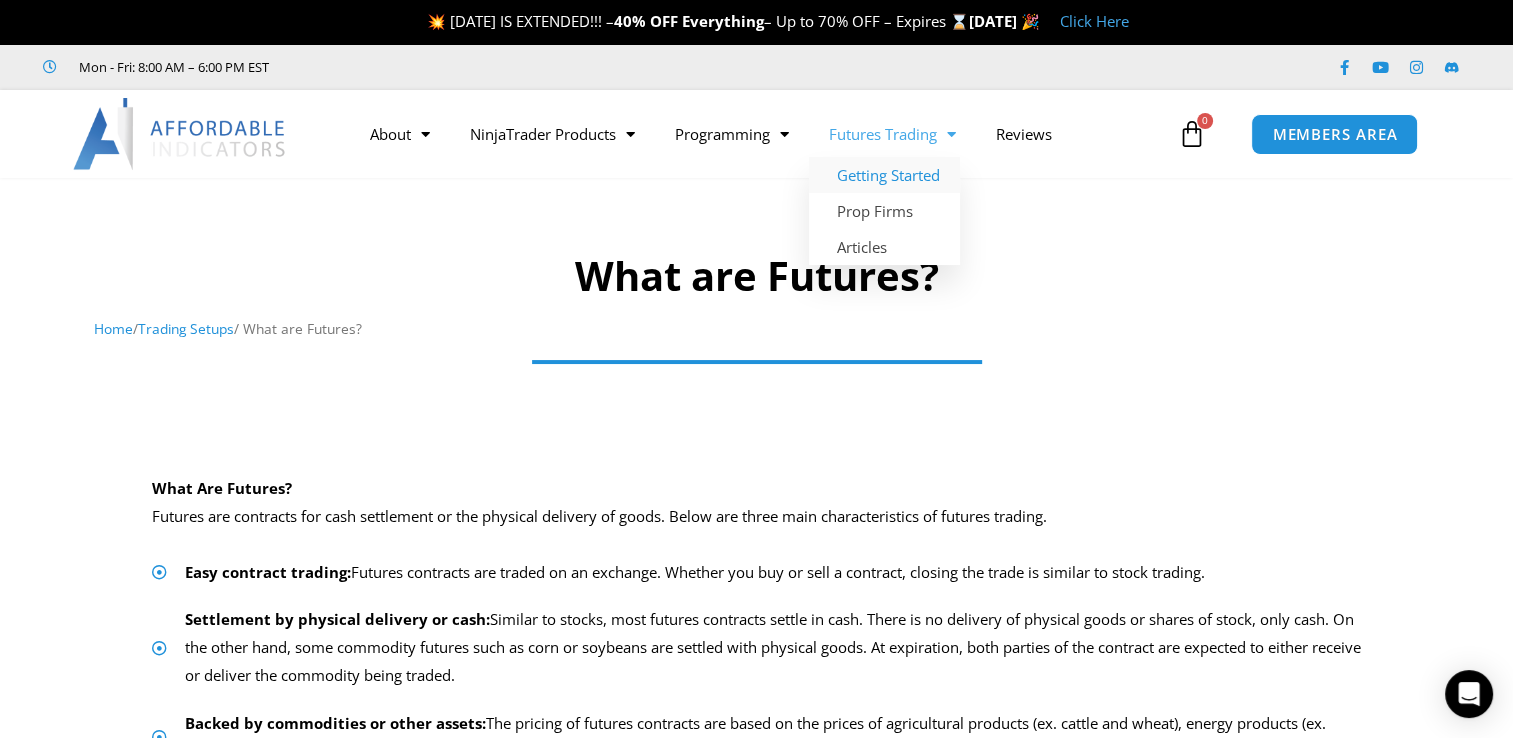 click on "Getting Started" 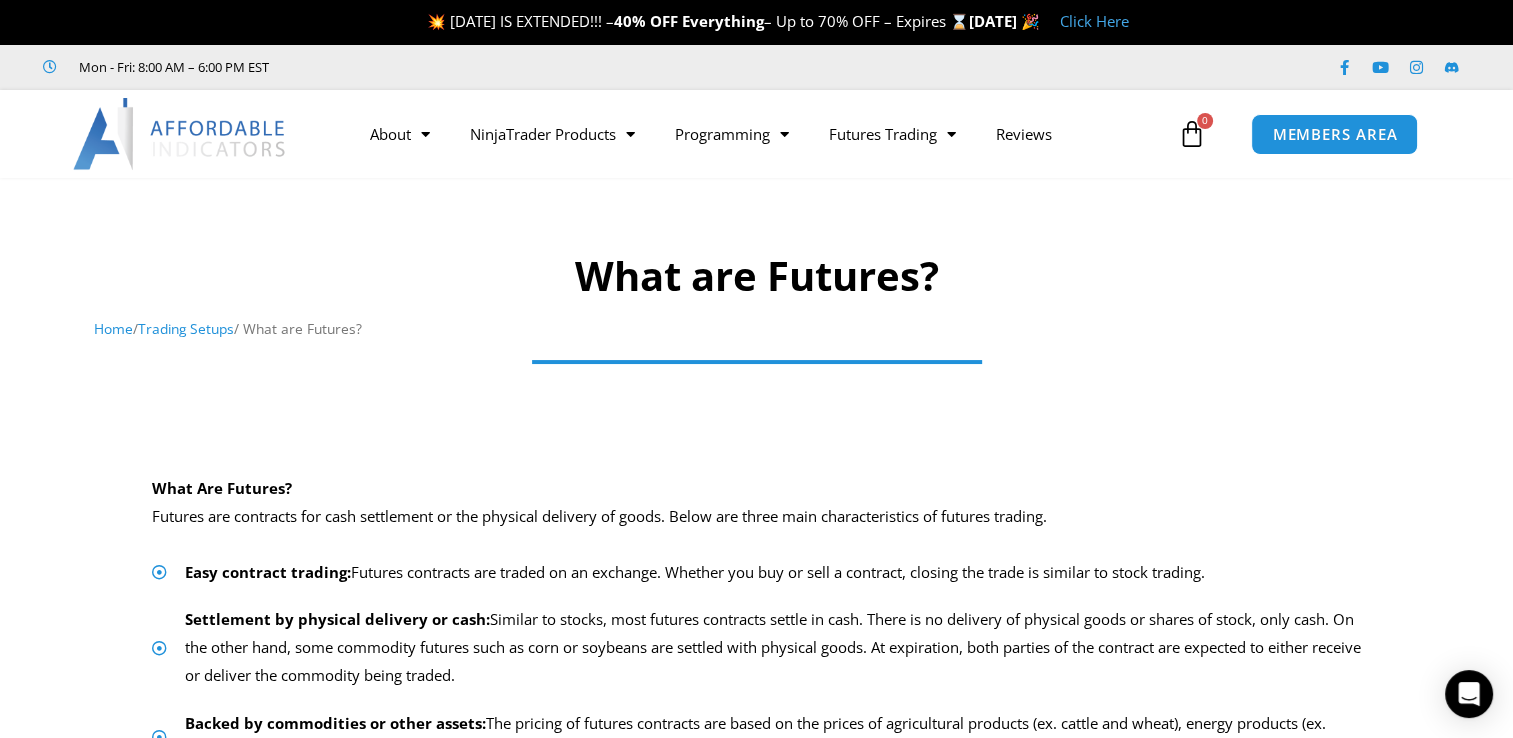 click on "Trading Setups" at bounding box center [186, 328] 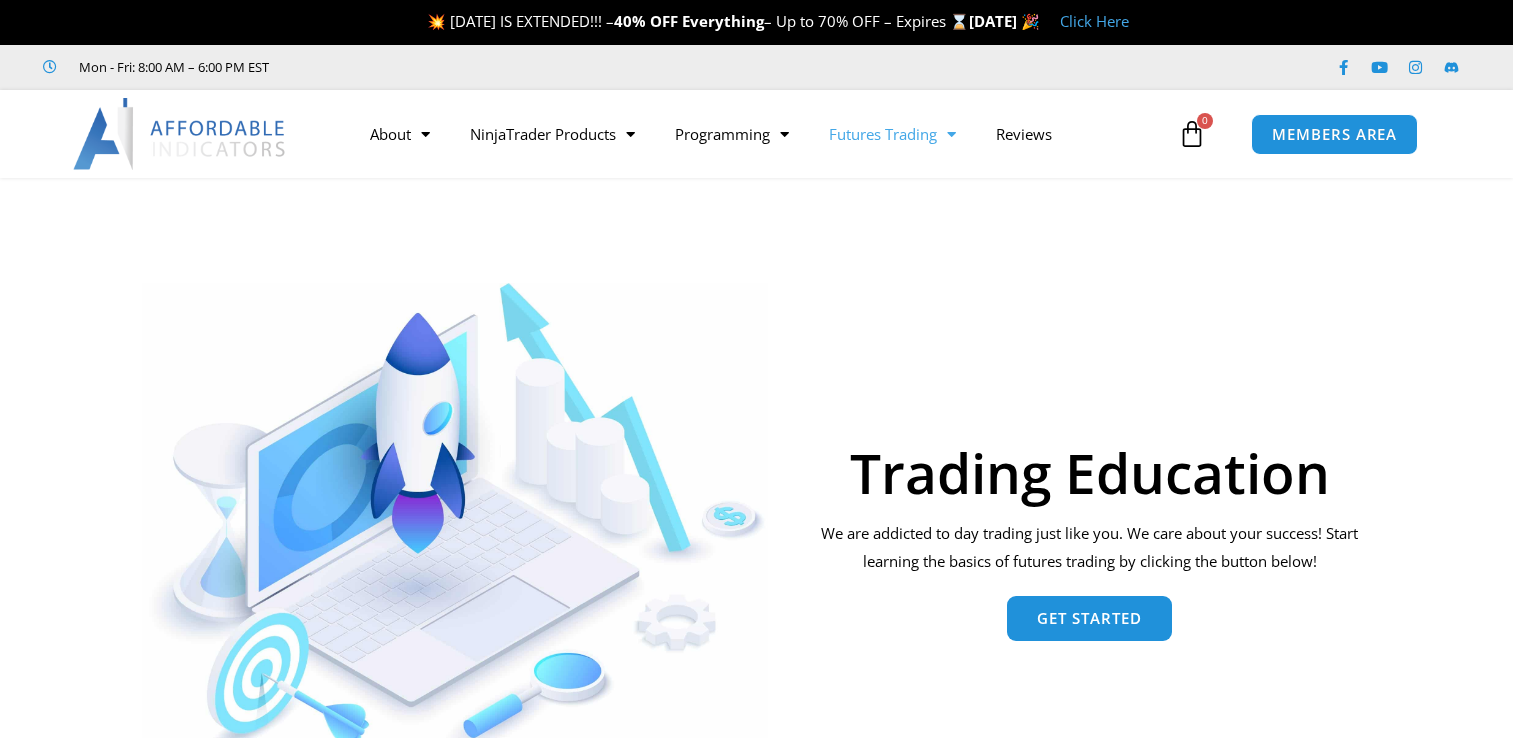 scroll, scrollTop: 0, scrollLeft: 0, axis: both 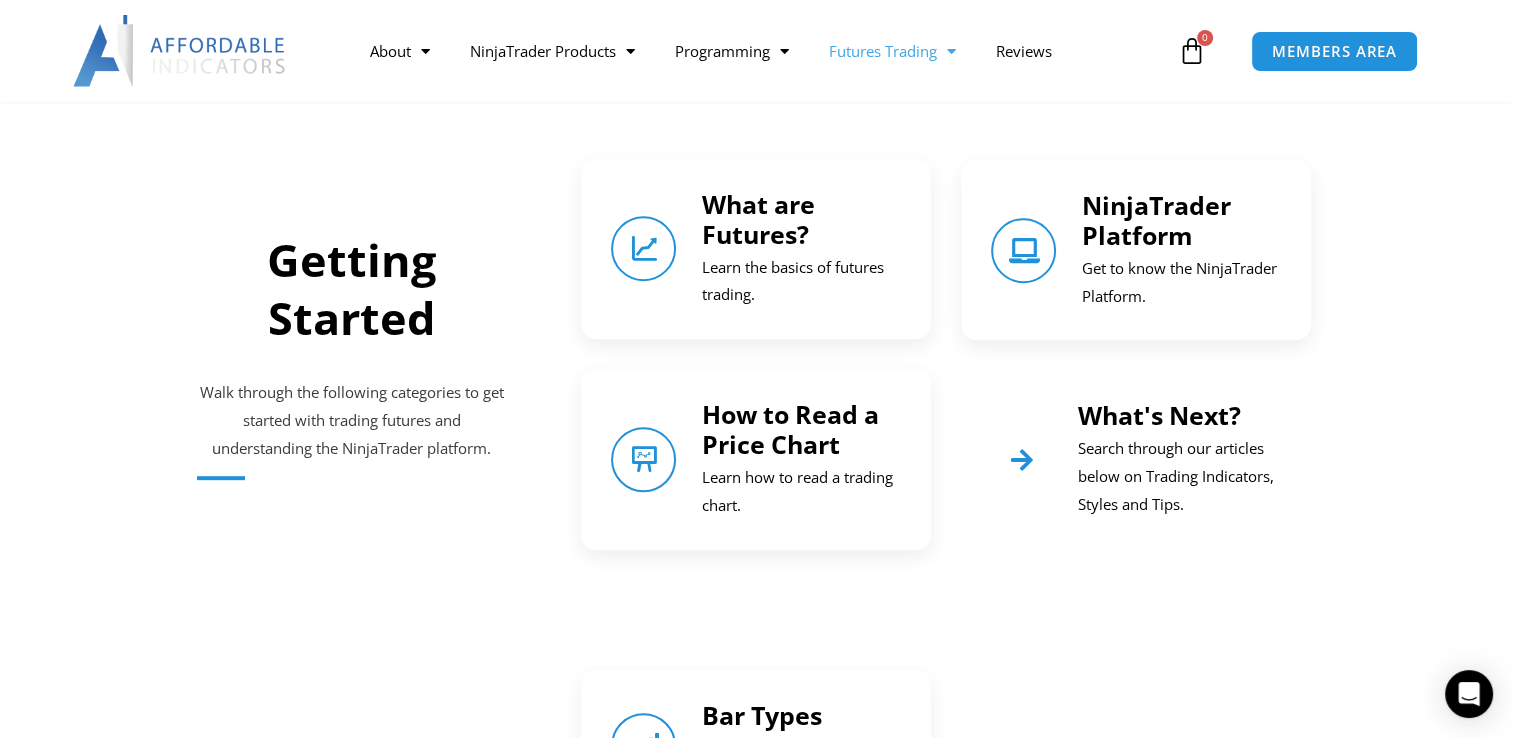 click on "NinjaTrader Platform" at bounding box center (1155, 220) 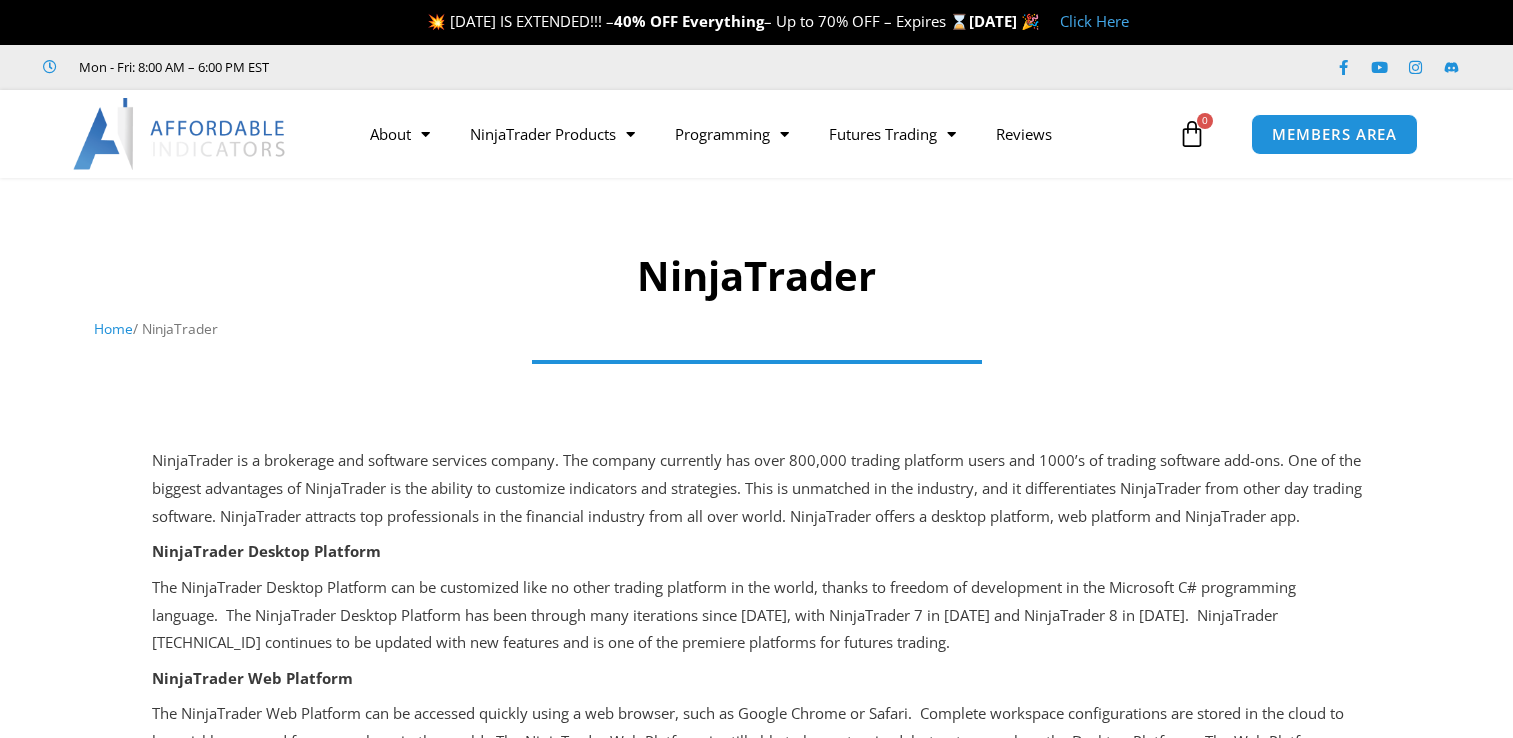 scroll, scrollTop: 0, scrollLeft: 0, axis: both 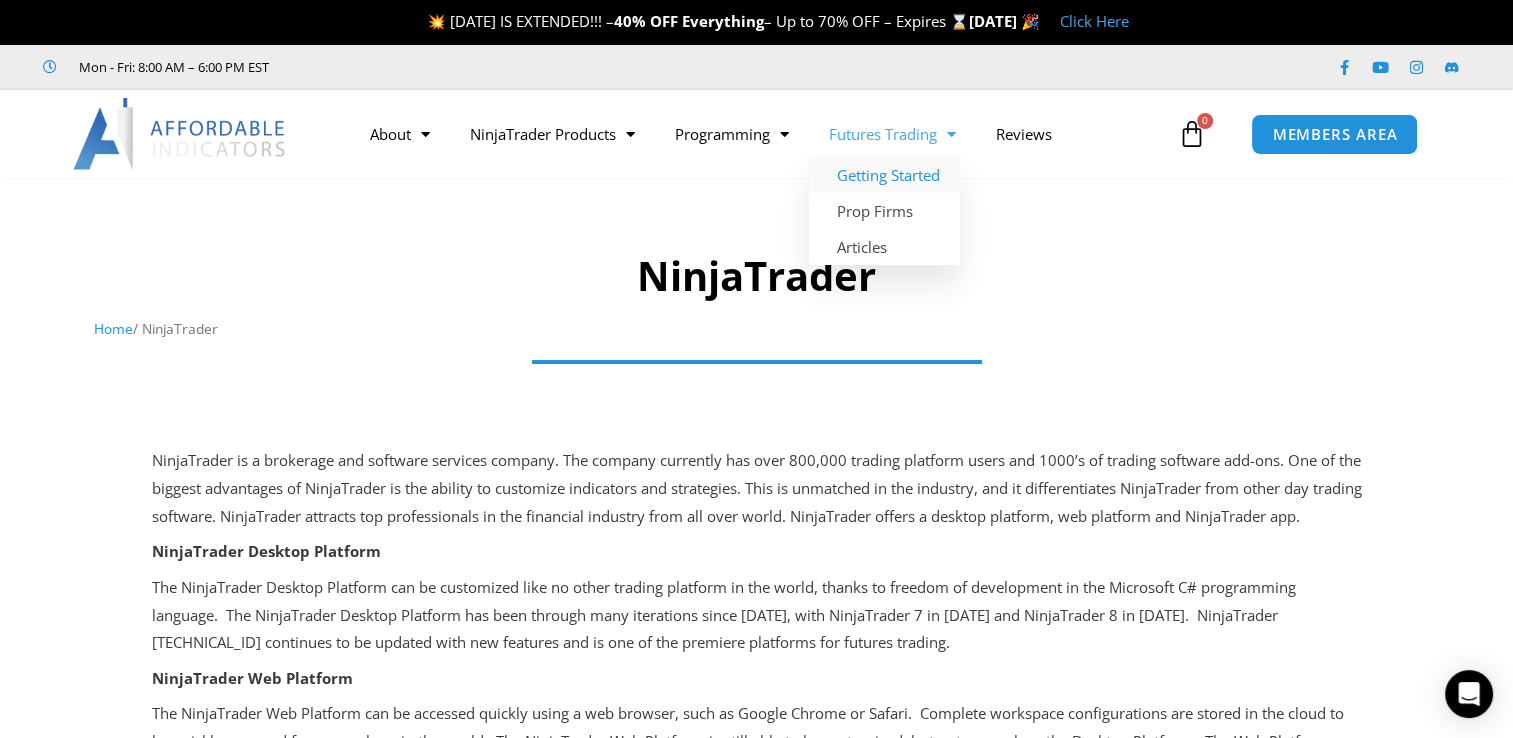 click on "Getting Started" 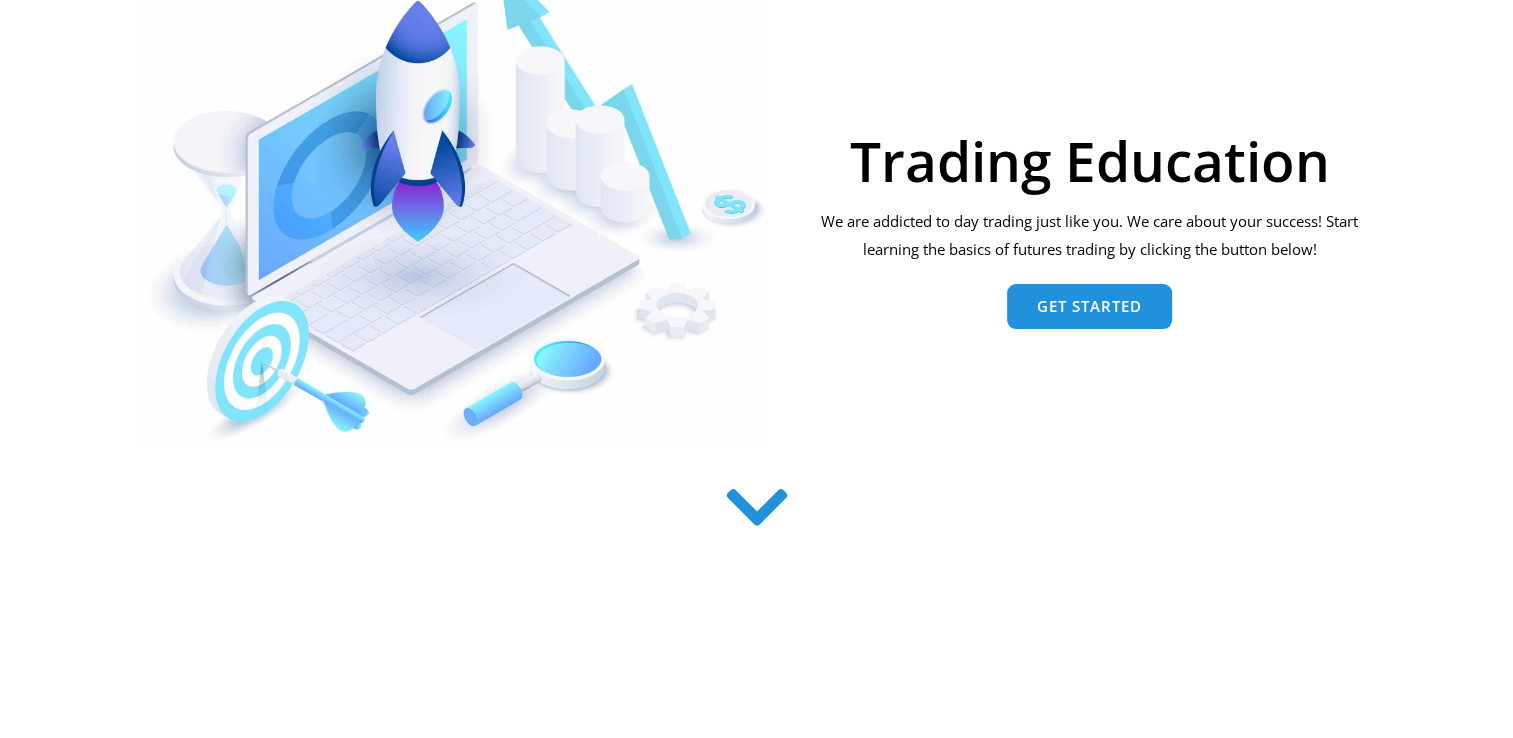 scroll, scrollTop: 0, scrollLeft: 0, axis: both 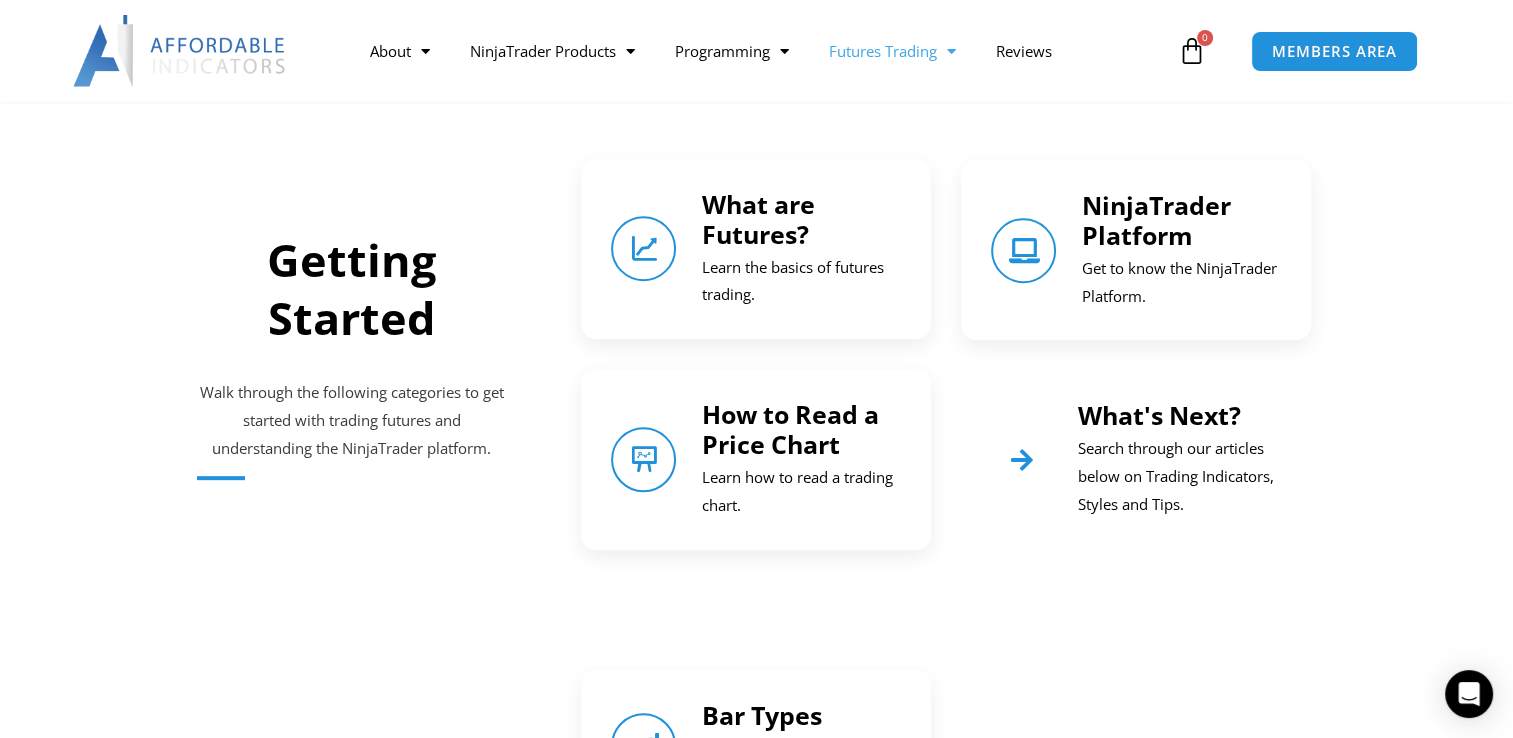 click on "How to Read a Price Chart" at bounding box center (789, 429) 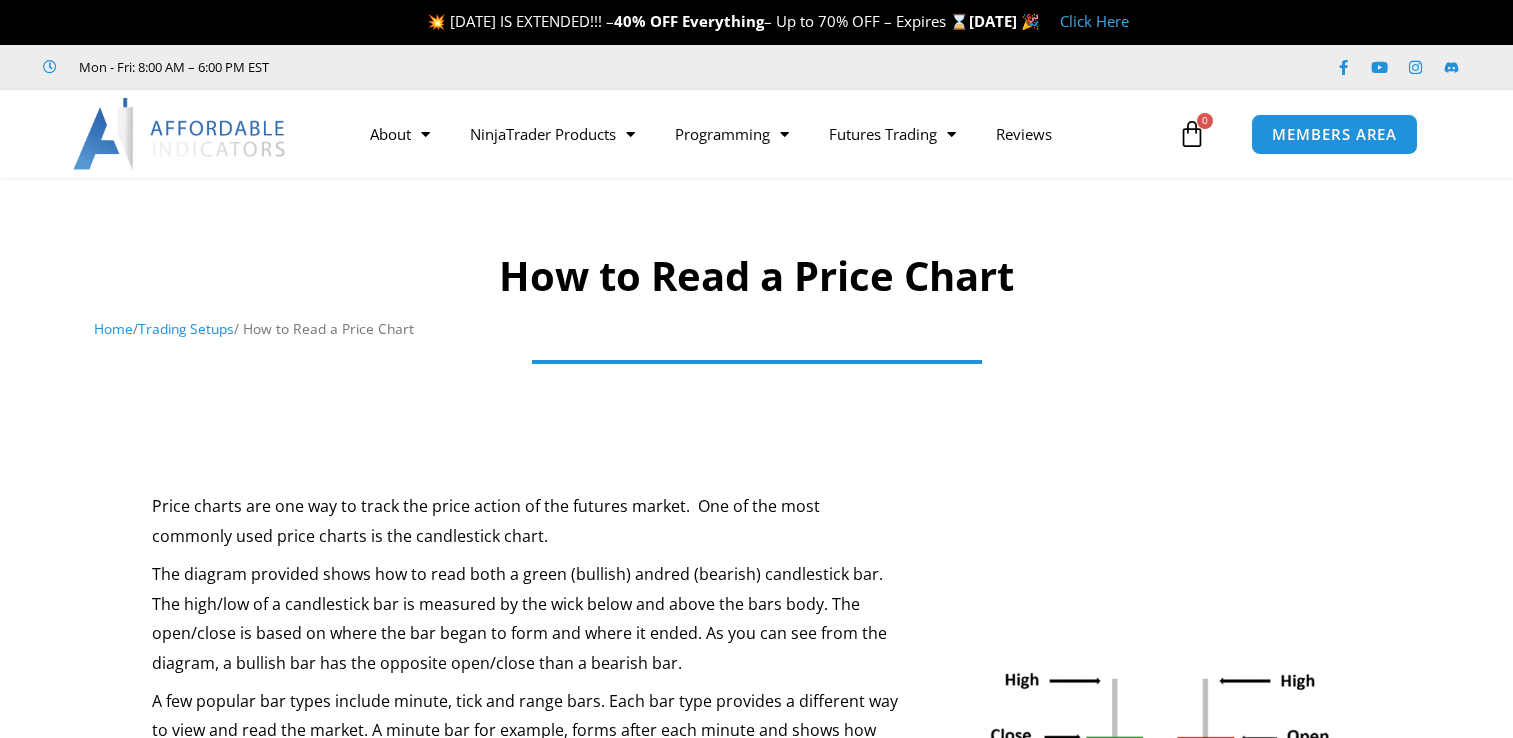 scroll, scrollTop: 286, scrollLeft: 0, axis: vertical 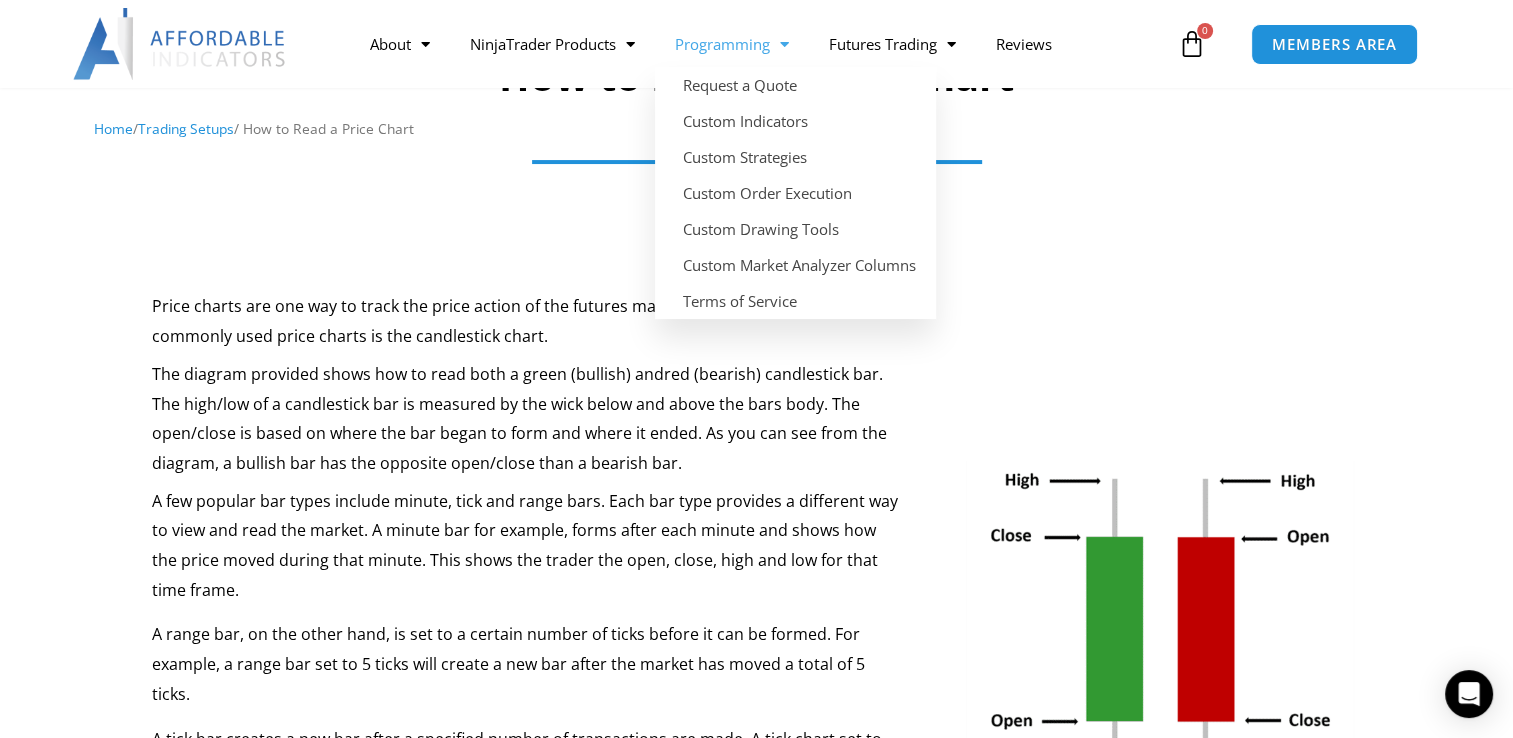 click on "Programming" 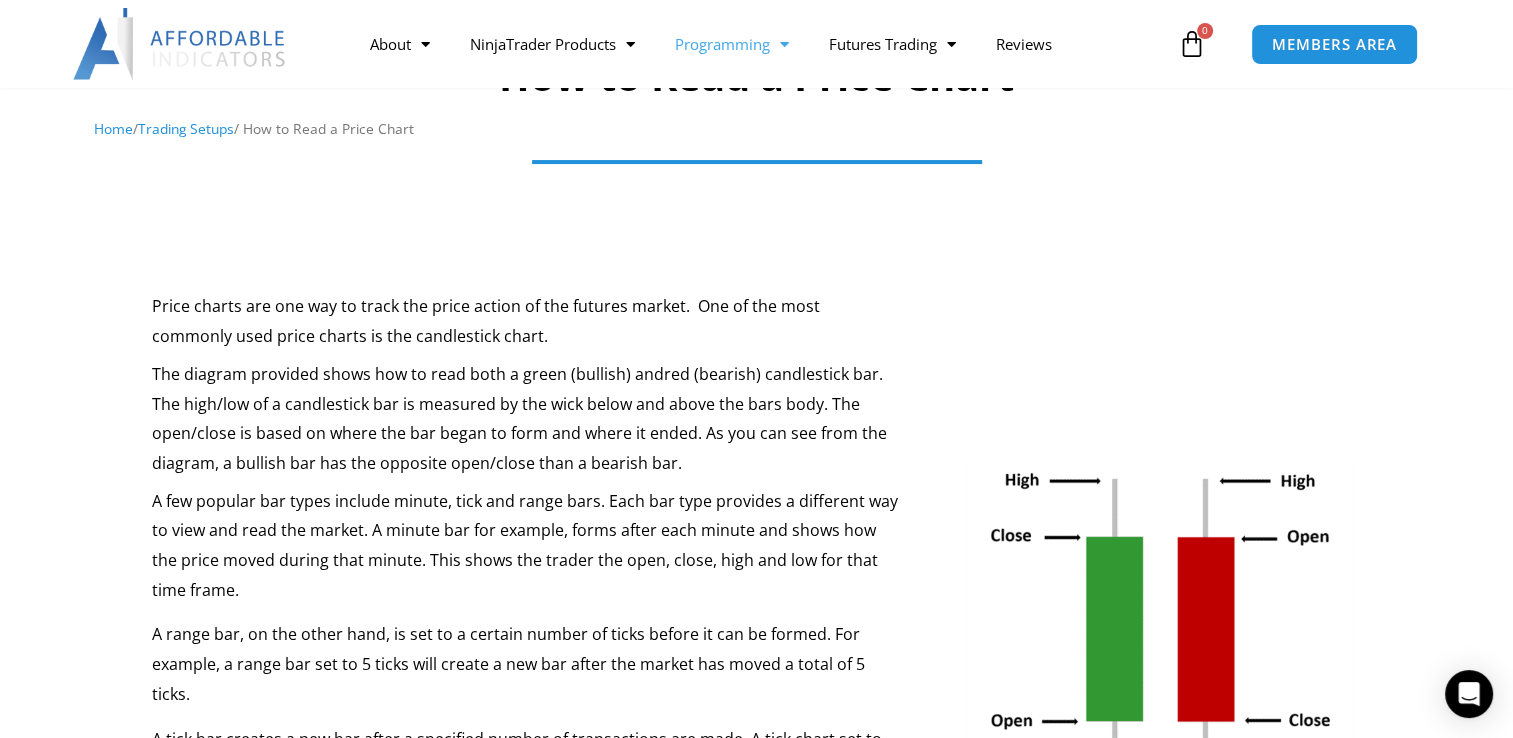 click on "Programming" 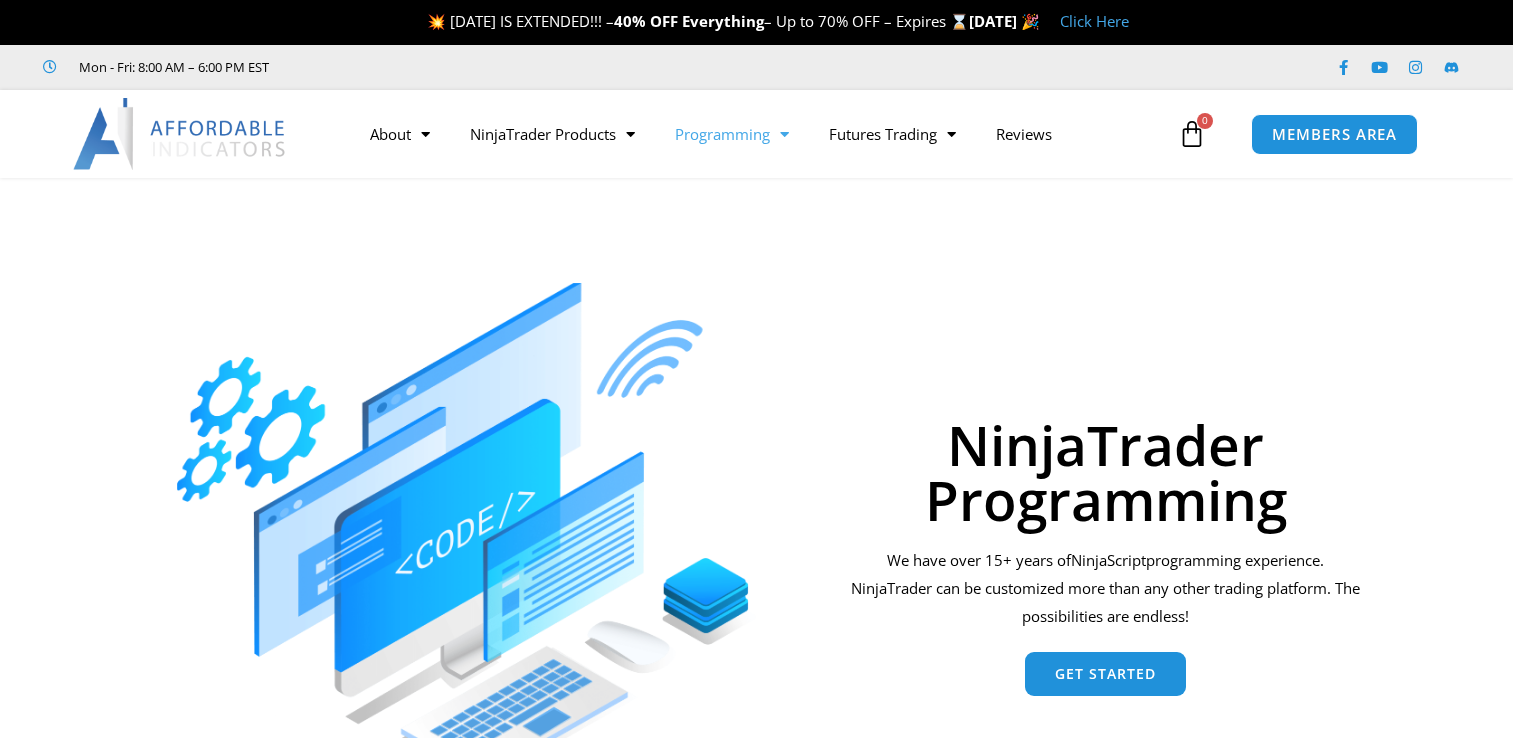 scroll, scrollTop: 0, scrollLeft: 0, axis: both 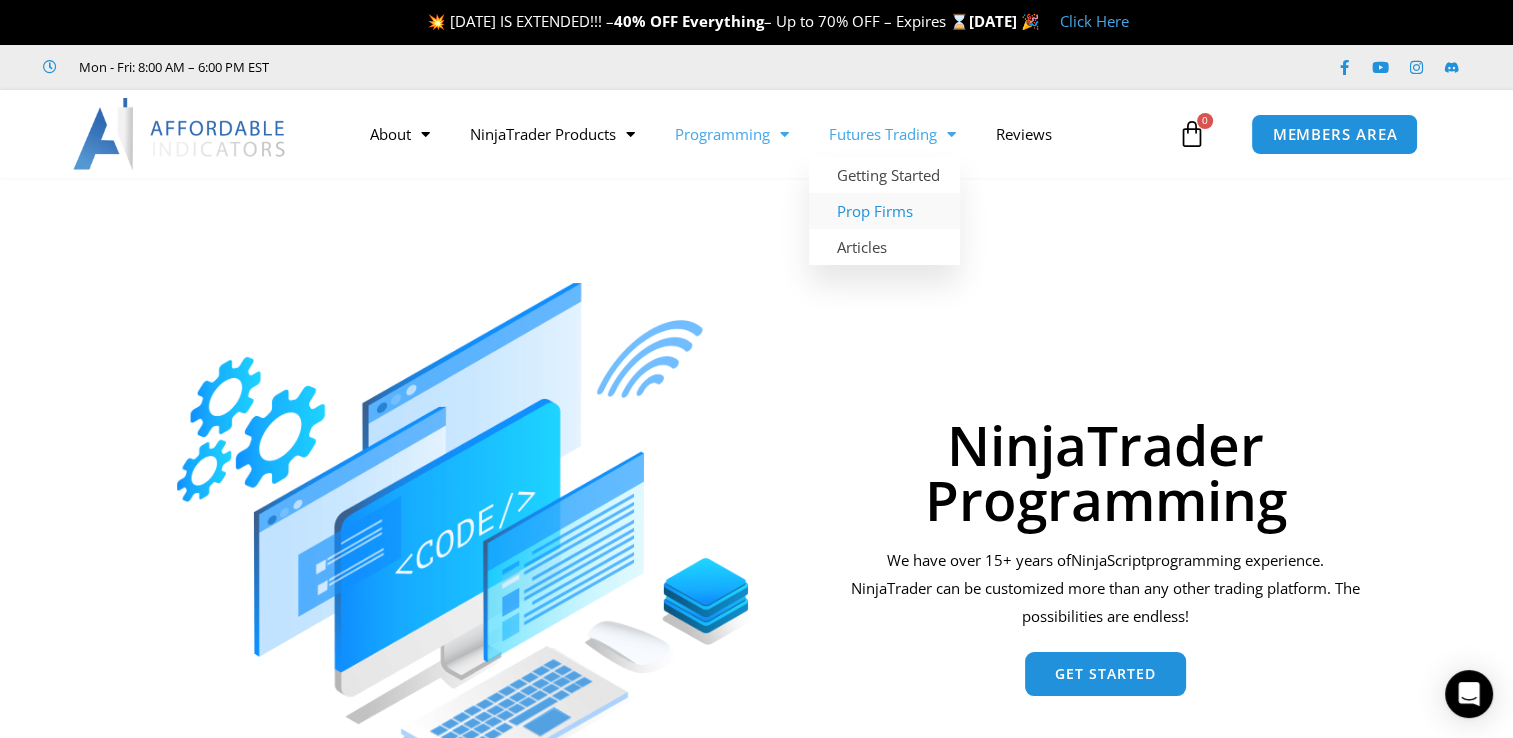 click on "Prop Firms" 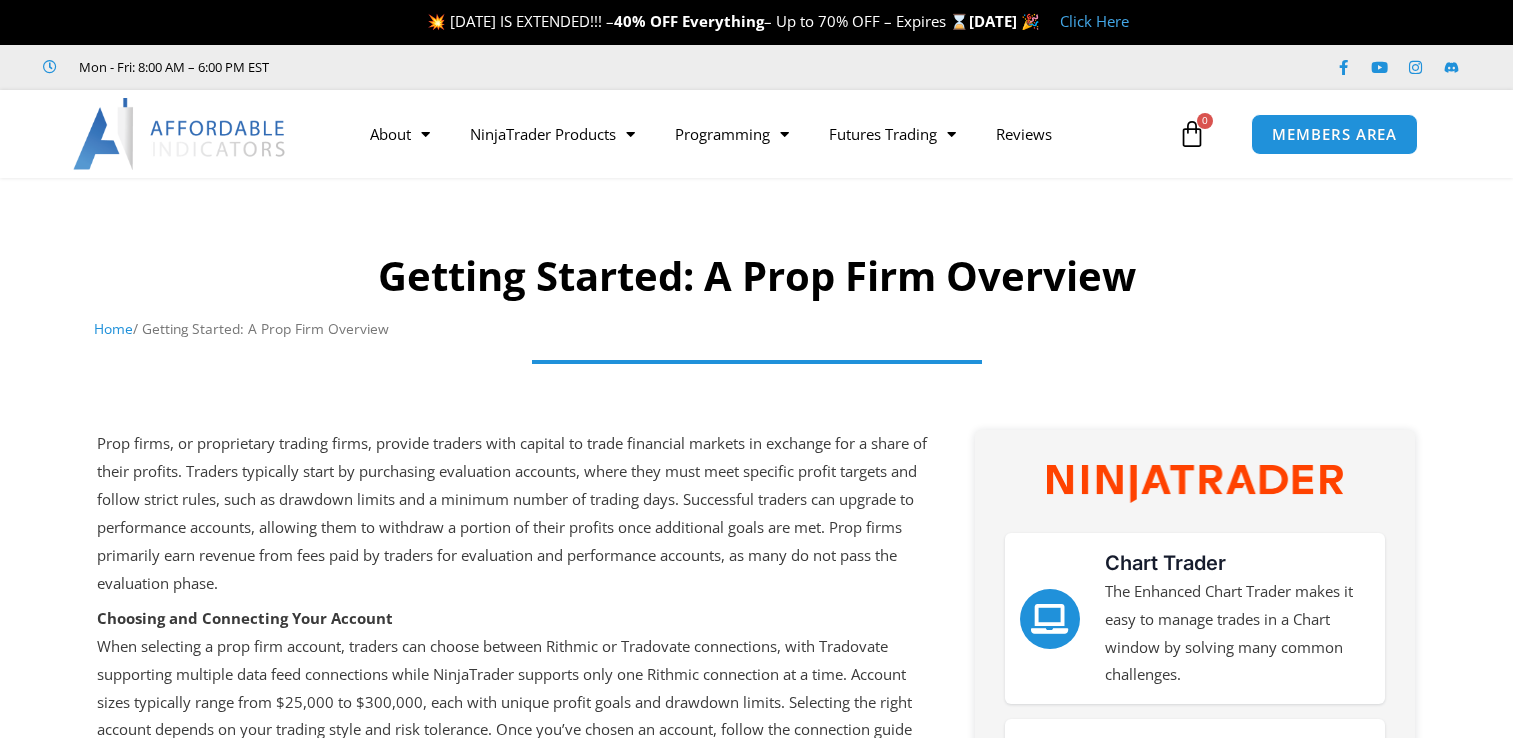 scroll, scrollTop: 0, scrollLeft: 0, axis: both 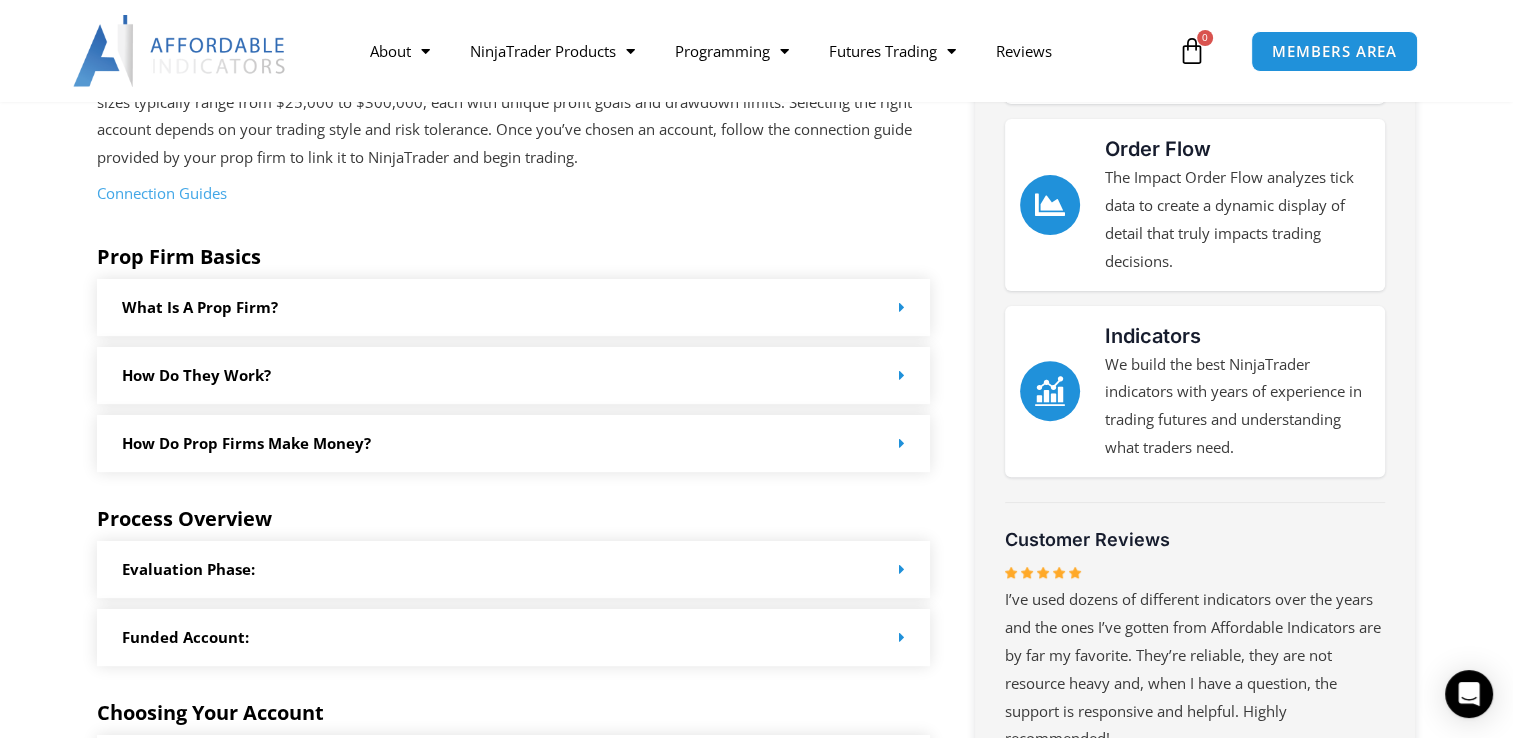 click on "What is a prop firm?" at bounding box center (514, 307) 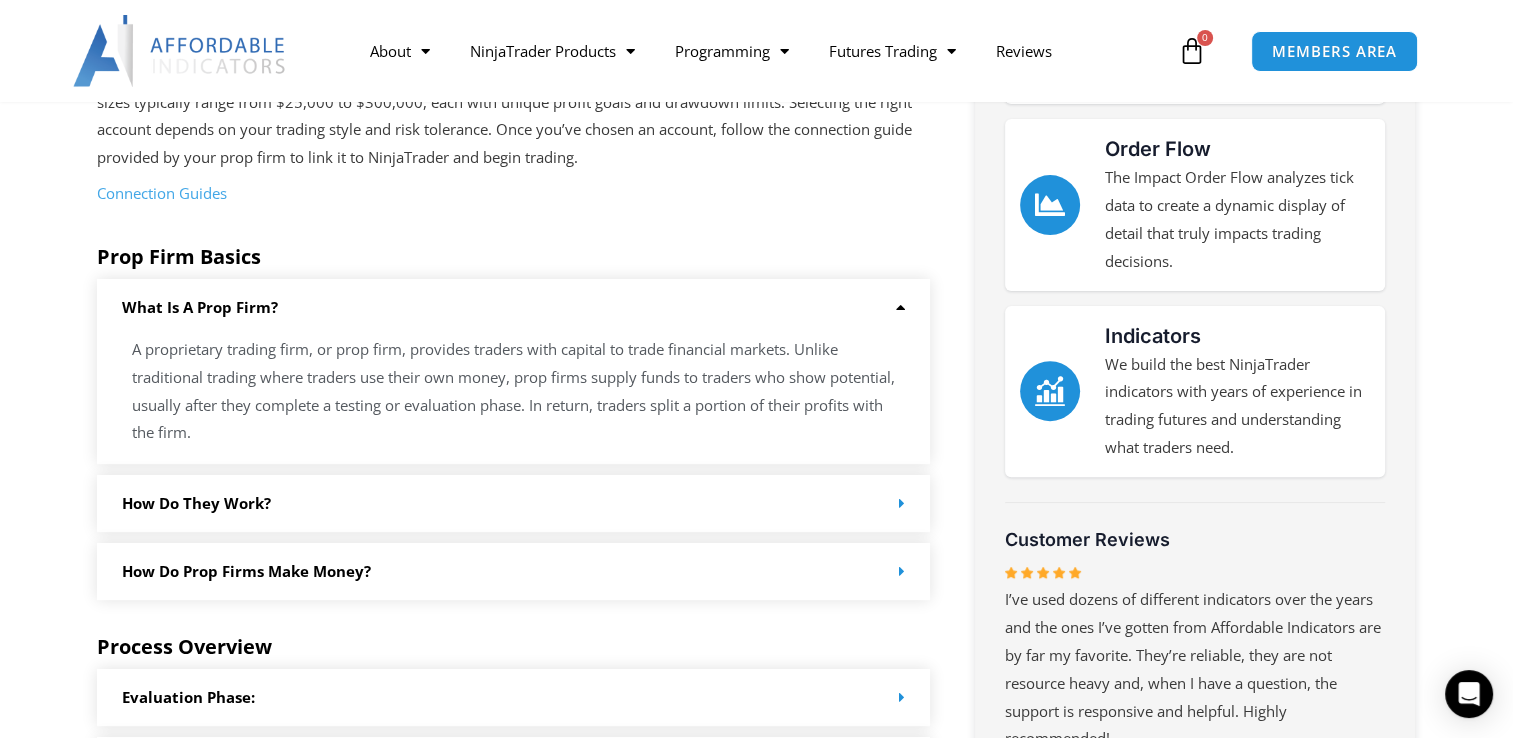 click on "How Do they work?" at bounding box center [514, 503] 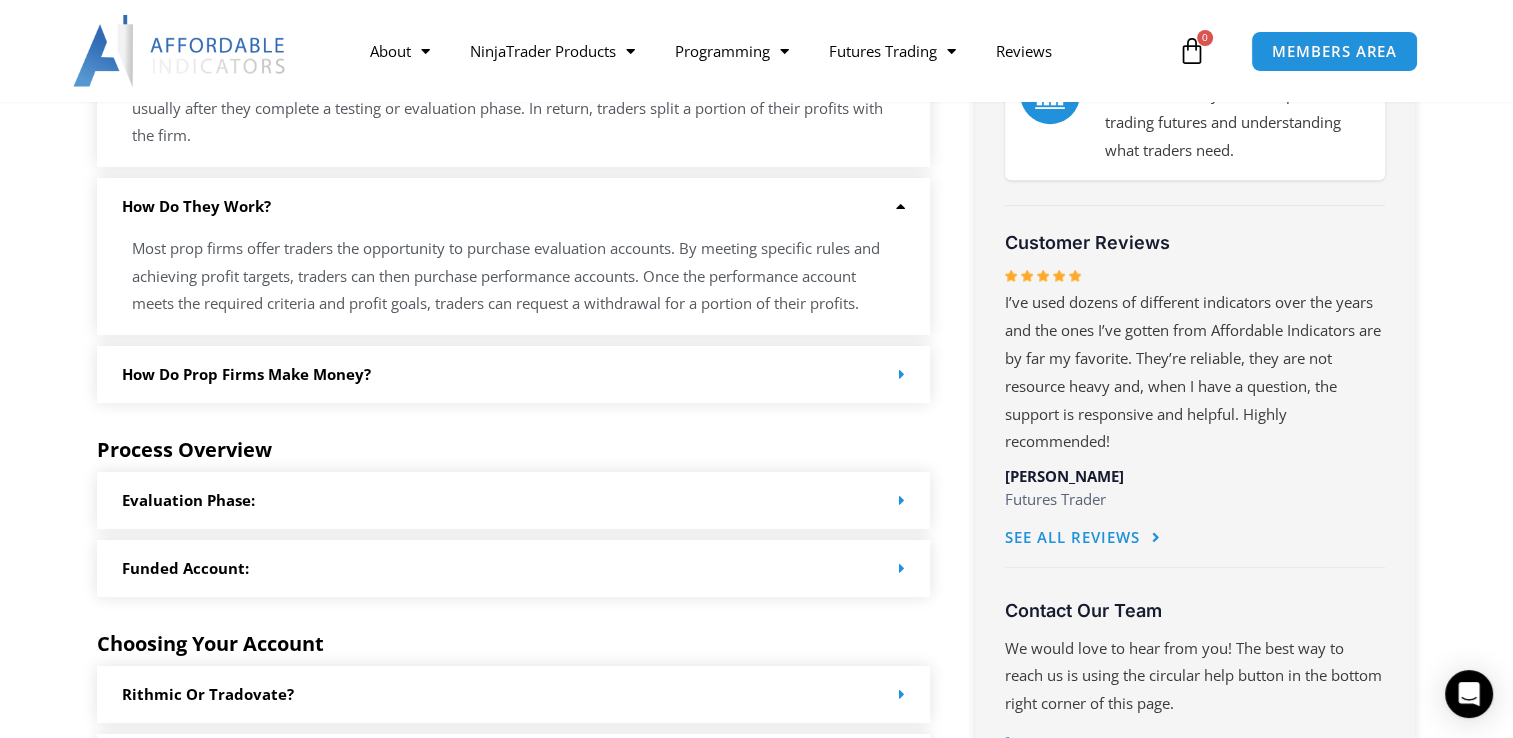 scroll, scrollTop: 900, scrollLeft: 0, axis: vertical 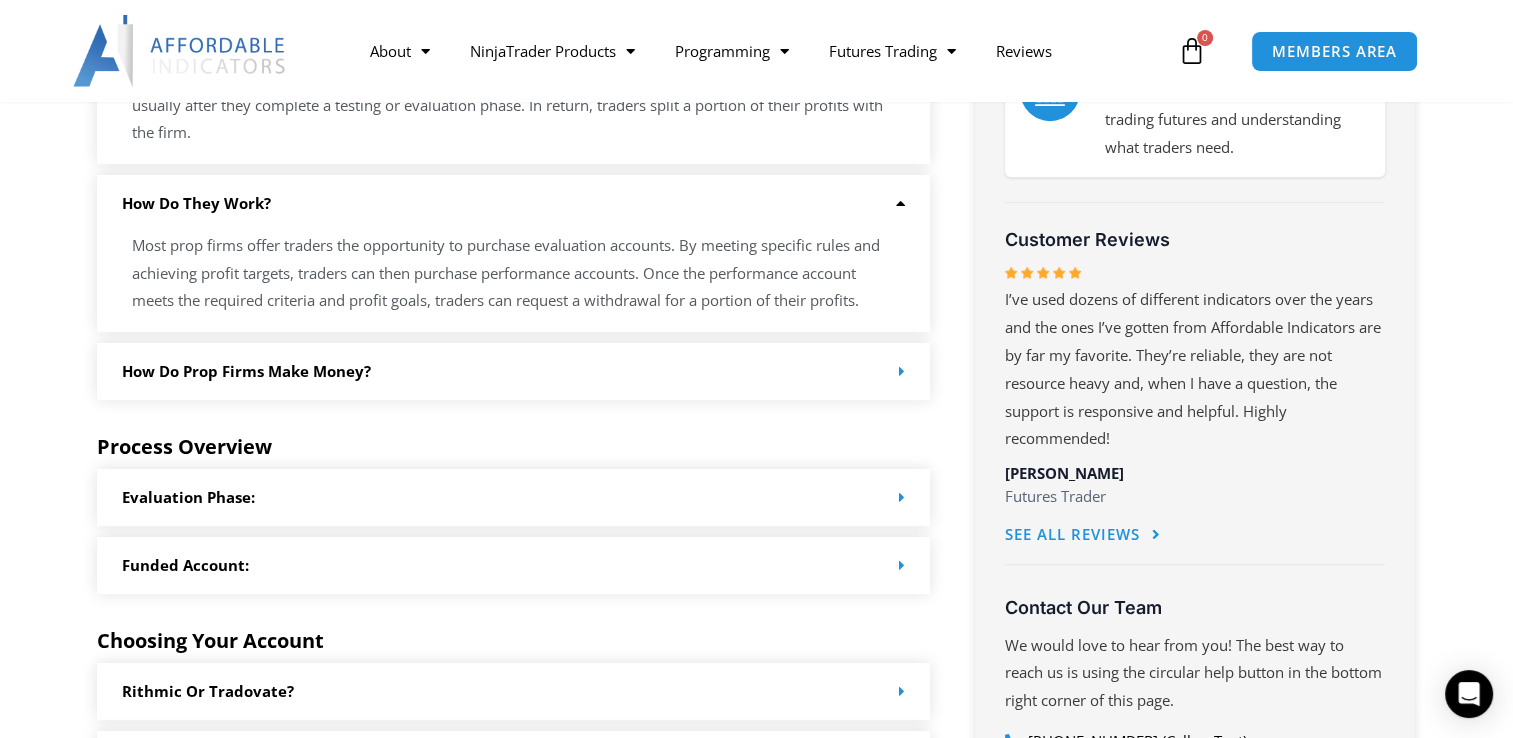 click on "How do Prop Firms make money?" at bounding box center (514, 371) 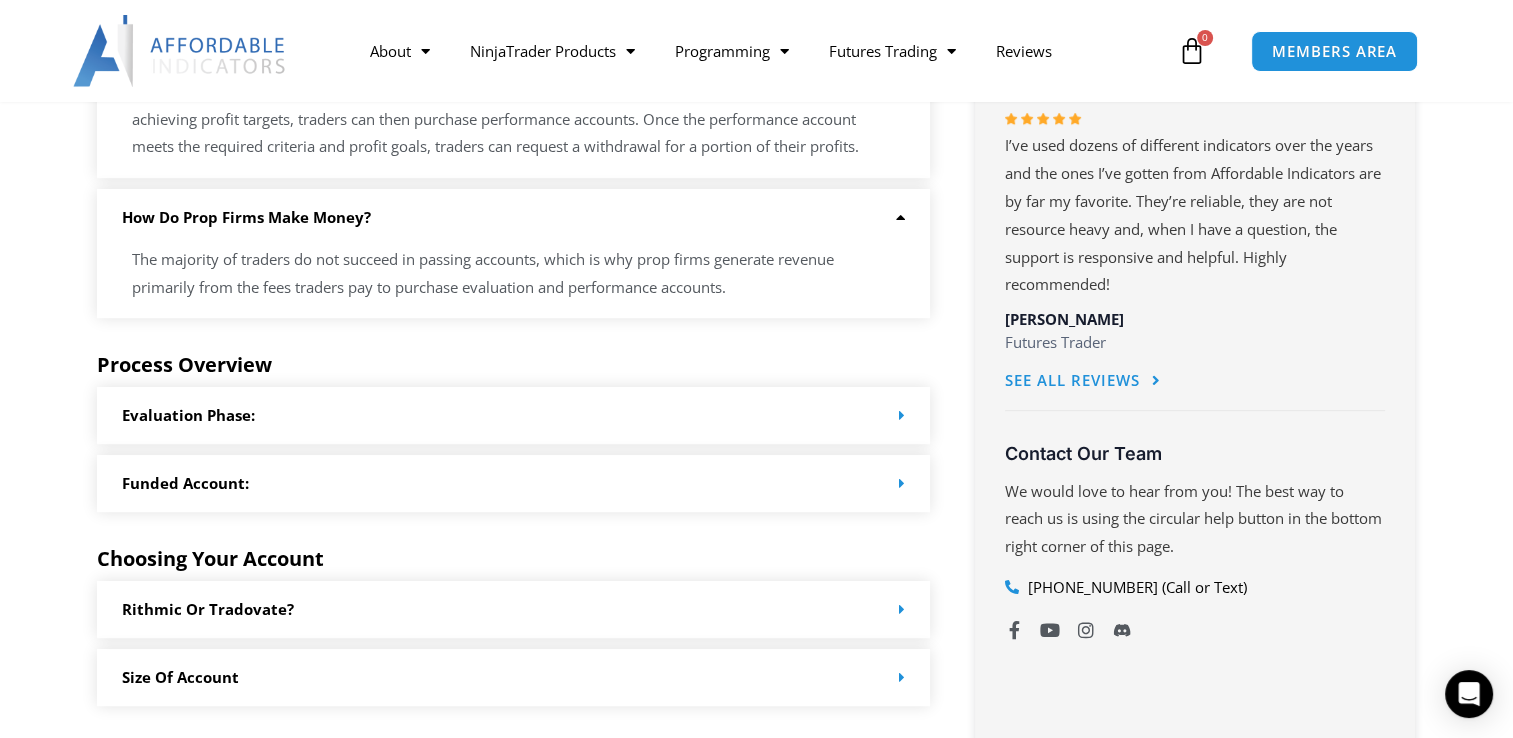 scroll, scrollTop: 1100, scrollLeft: 0, axis: vertical 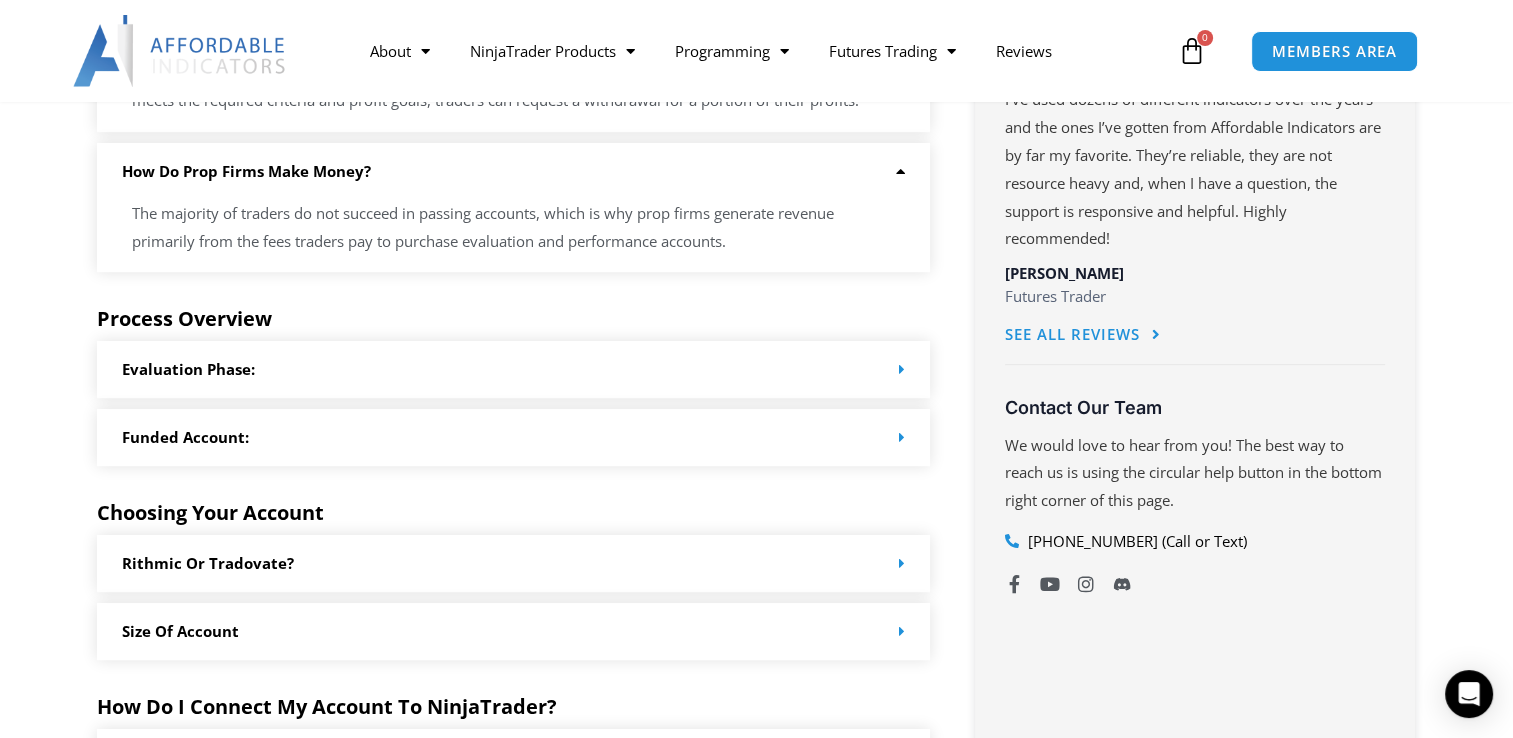 click on "Evaluation Phase:" at bounding box center [514, 369] 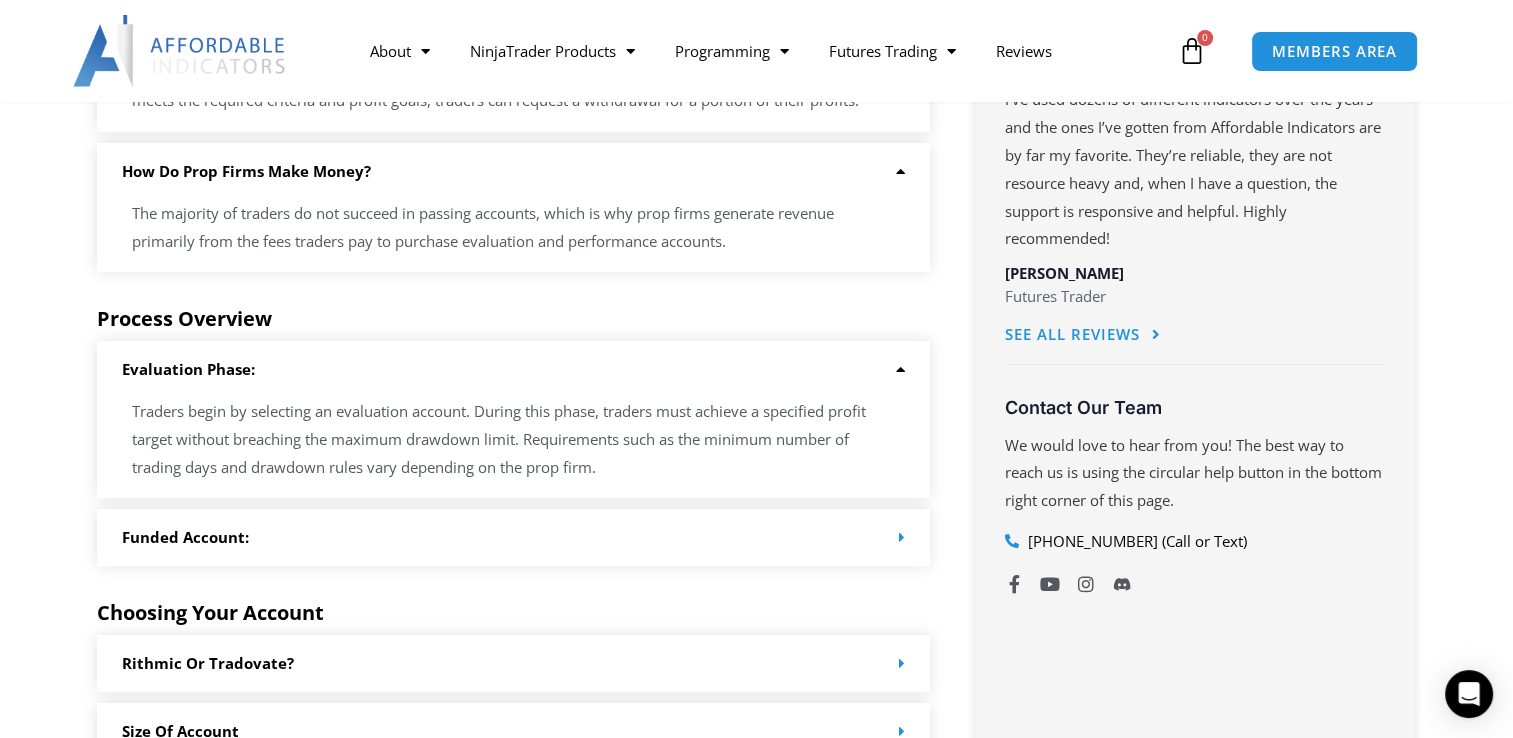 click on "Funded Account:" at bounding box center (514, 537) 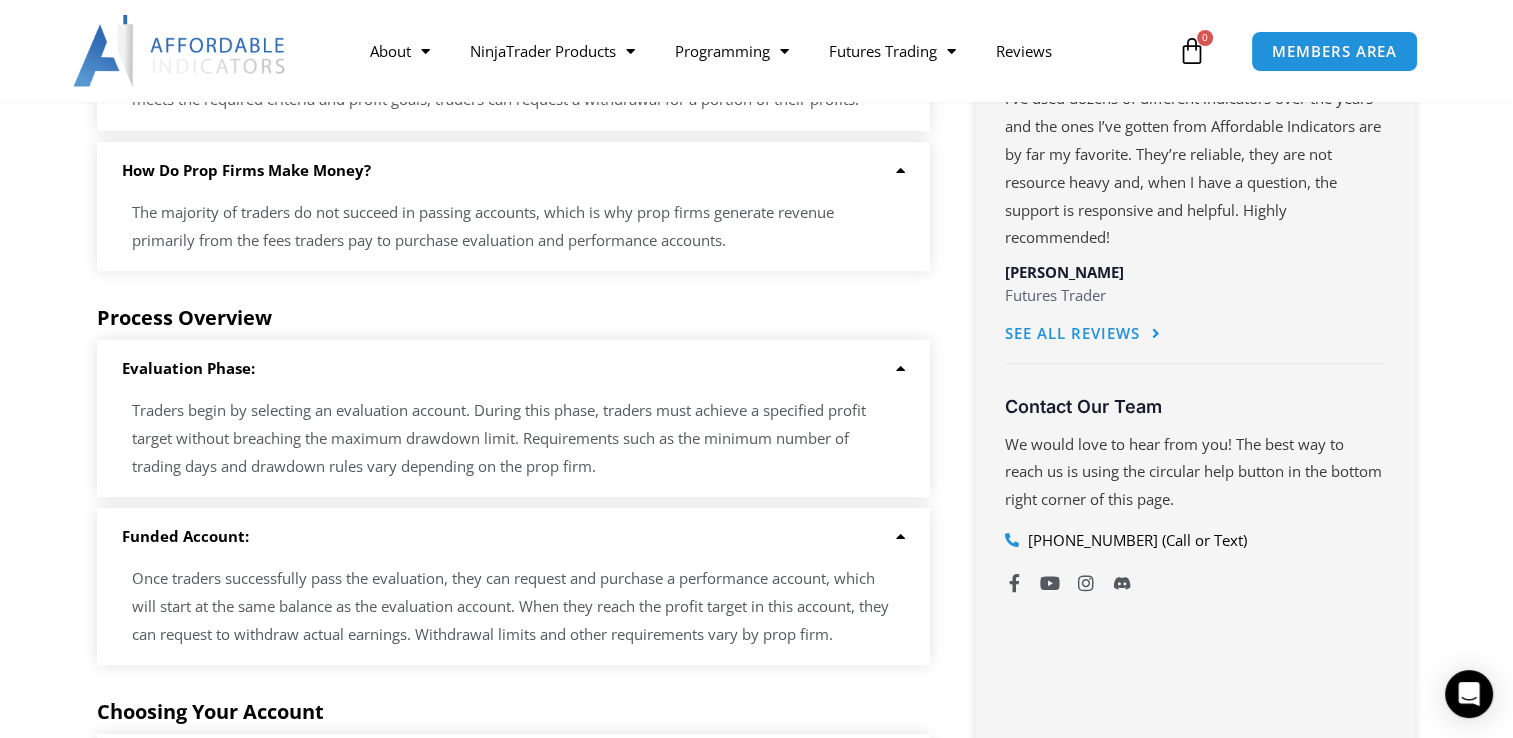scroll, scrollTop: 1500, scrollLeft: 0, axis: vertical 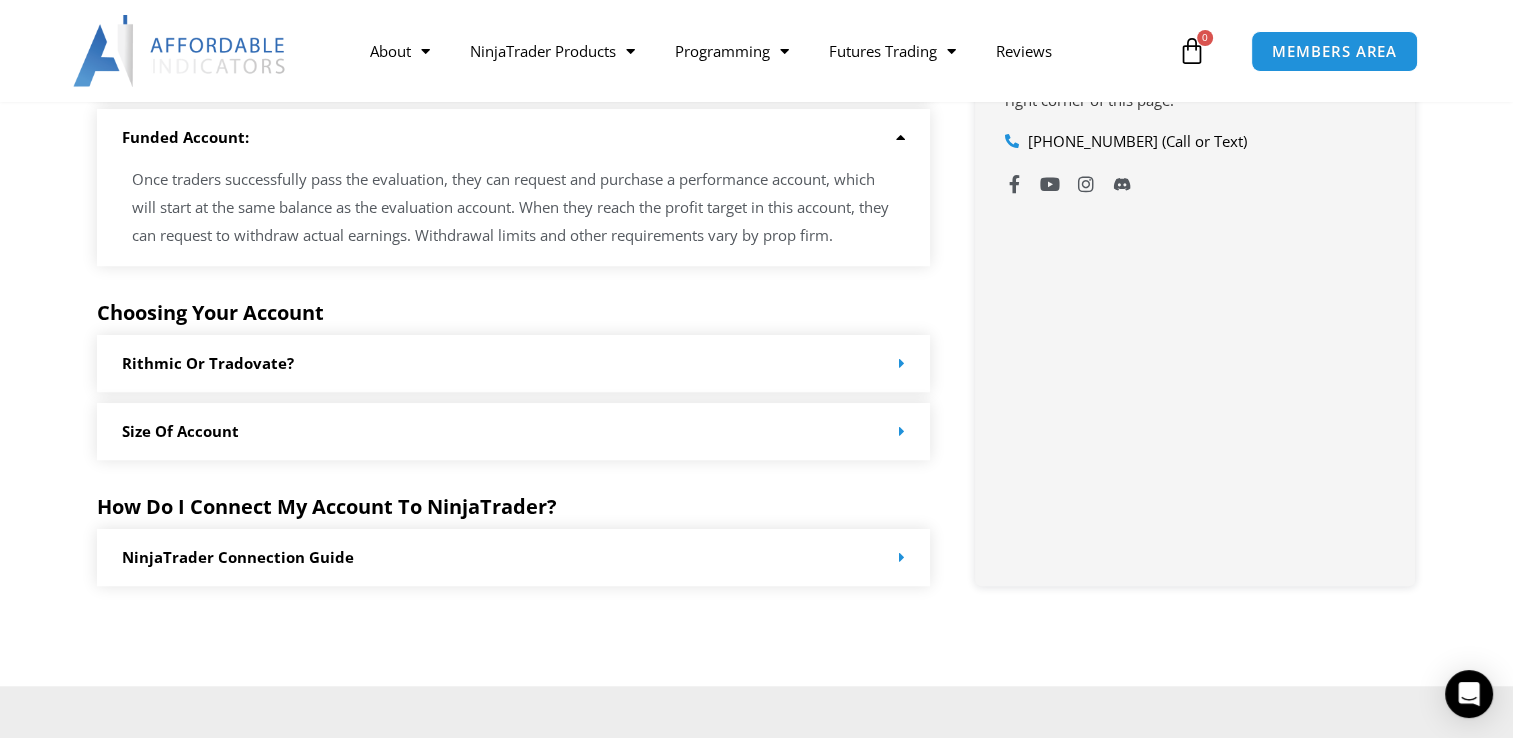 click on "Rithmic or Tradovate?" at bounding box center (514, 363) 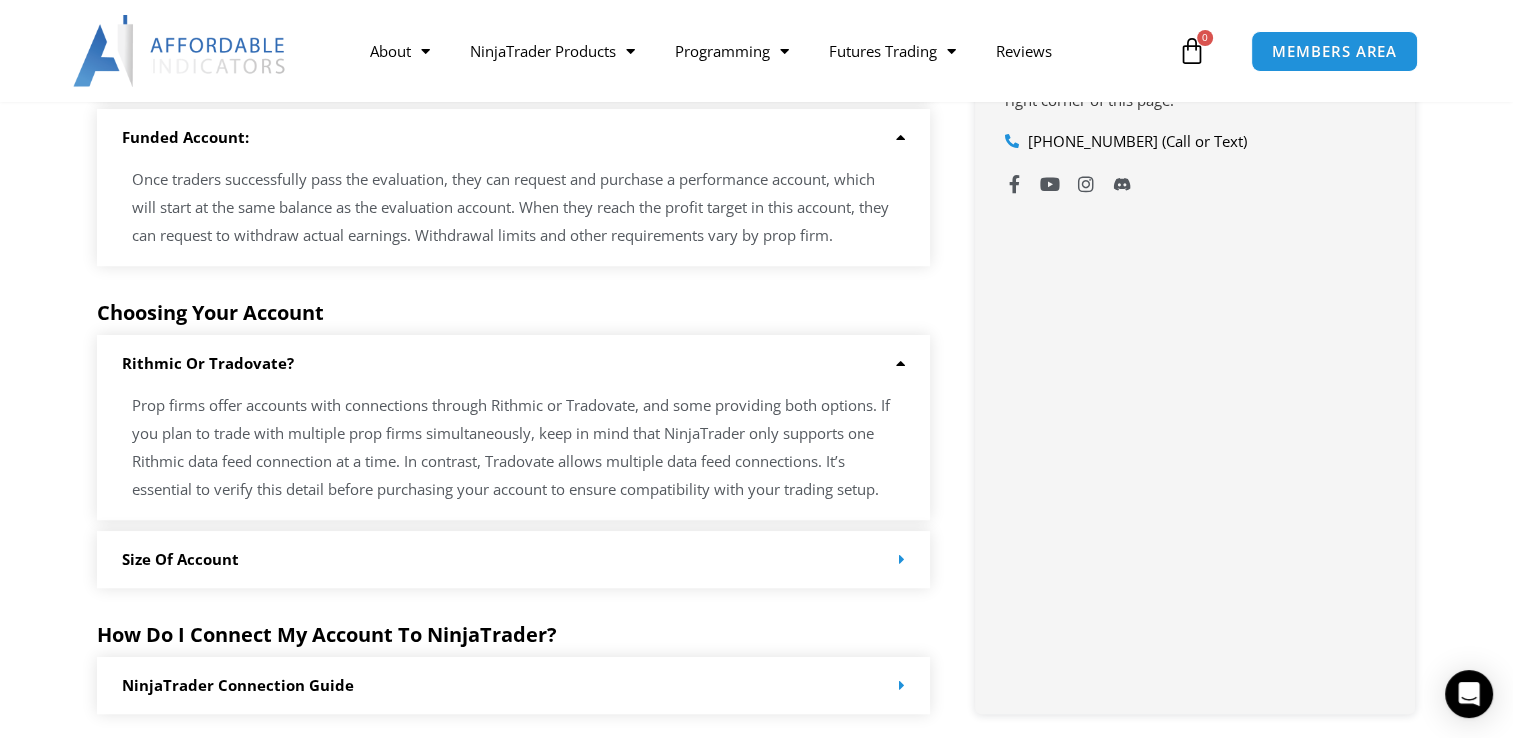 click on "Size of Account" at bounding box center [514, 559] 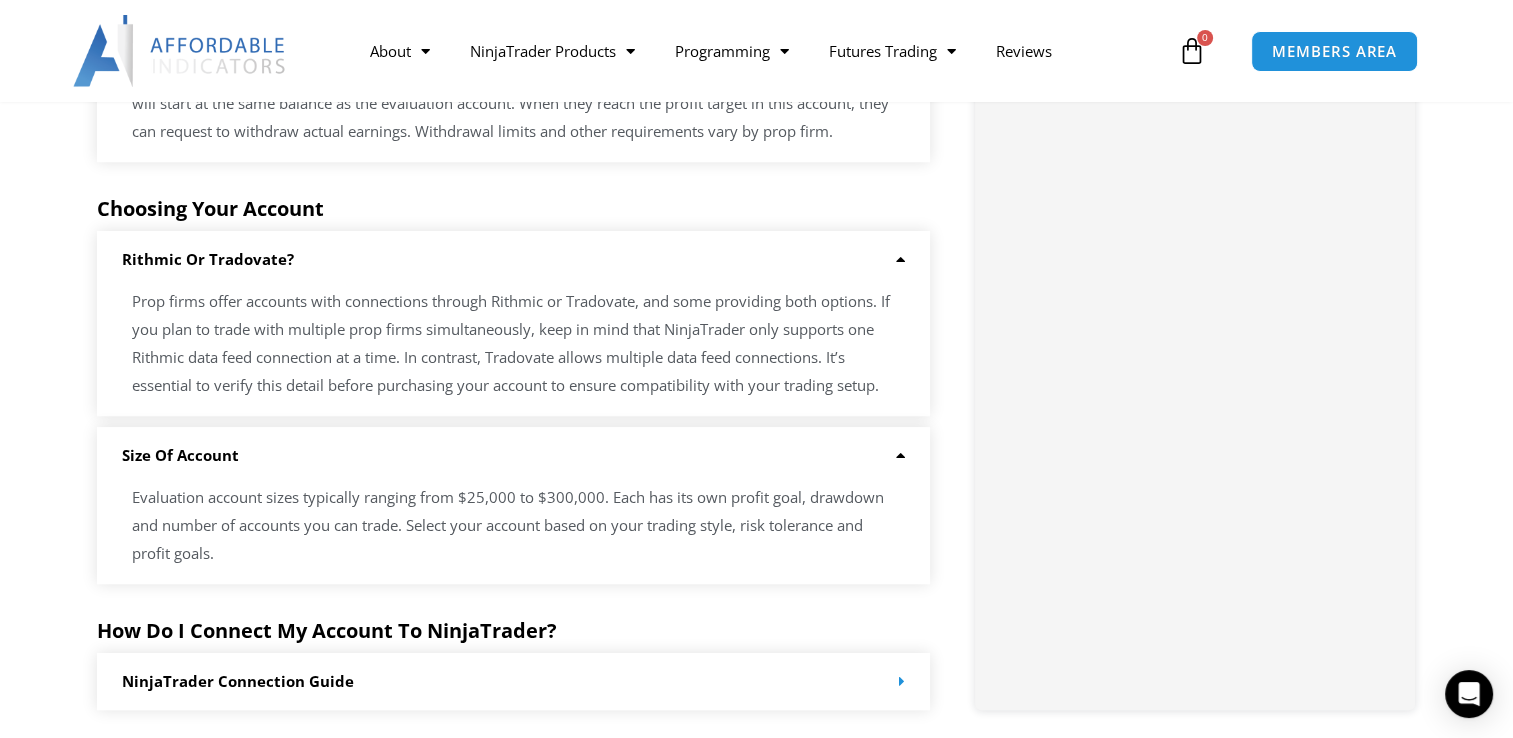 scroll, scrollTop: 1700, scrollLeft: 0, axis: vertical 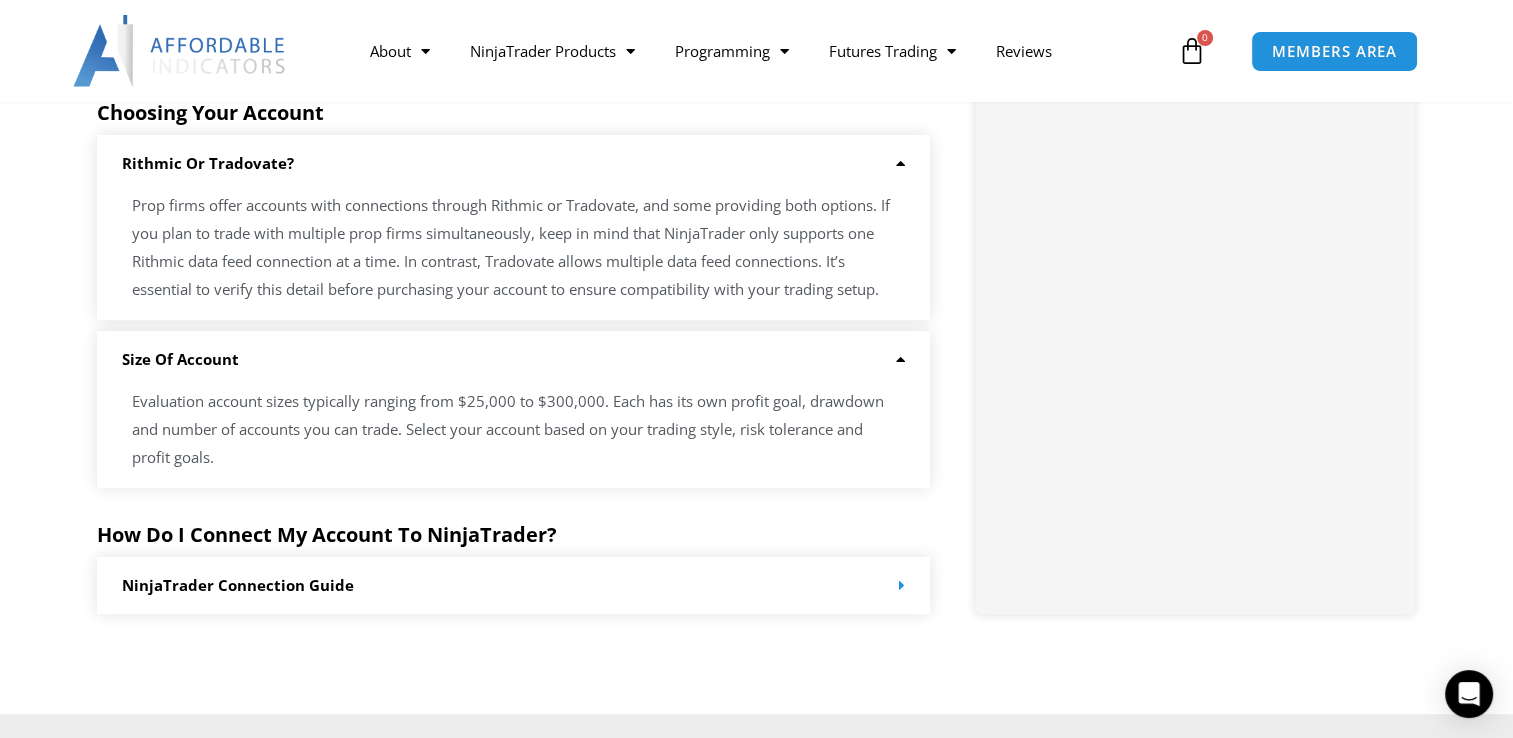 click on "NinjaTrader Connection Guide" at bounding box center [514, 585] 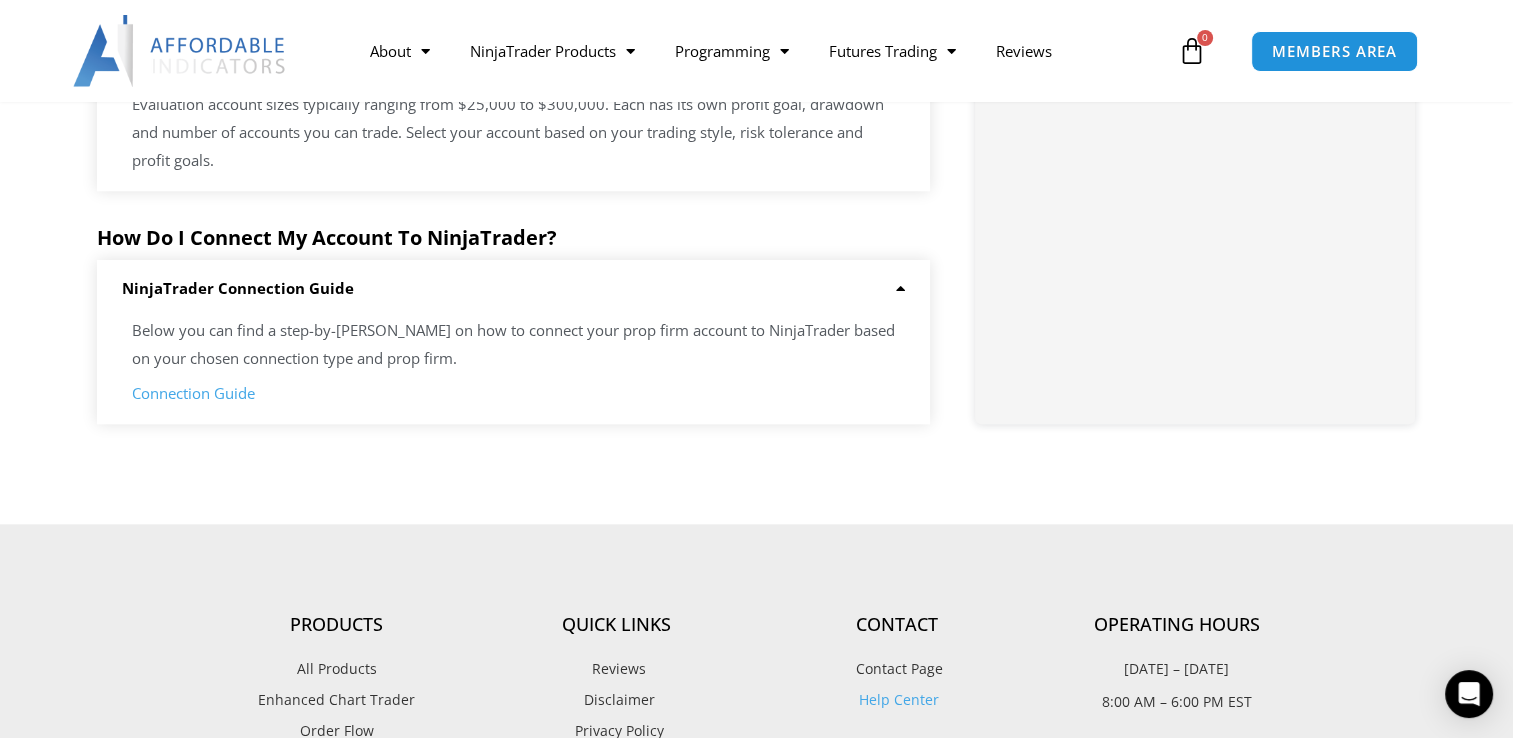scroll, scrollTop: 2000, scrollLeft: 0, axis: vertical 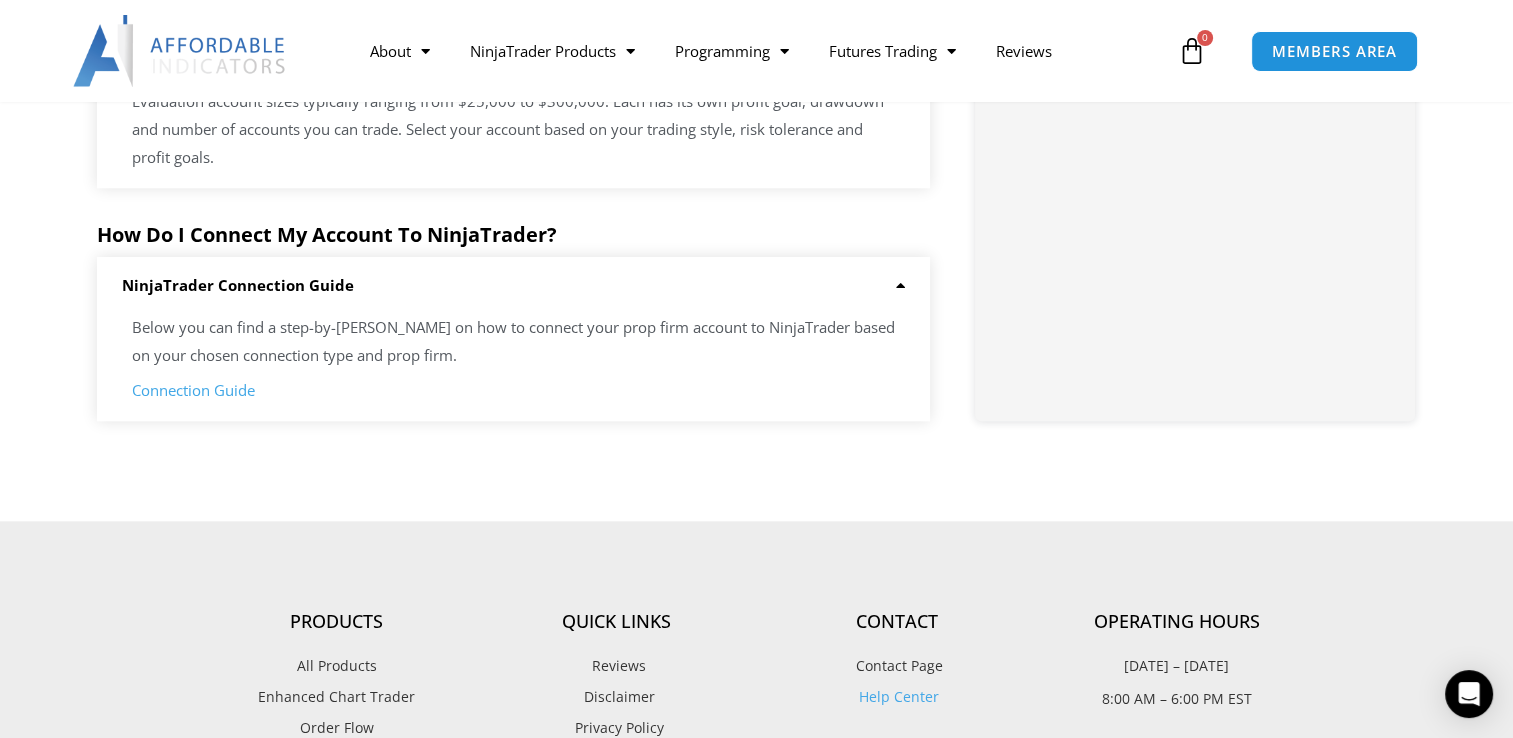 click on "Connection Guide" at bounding box center [193, 390] 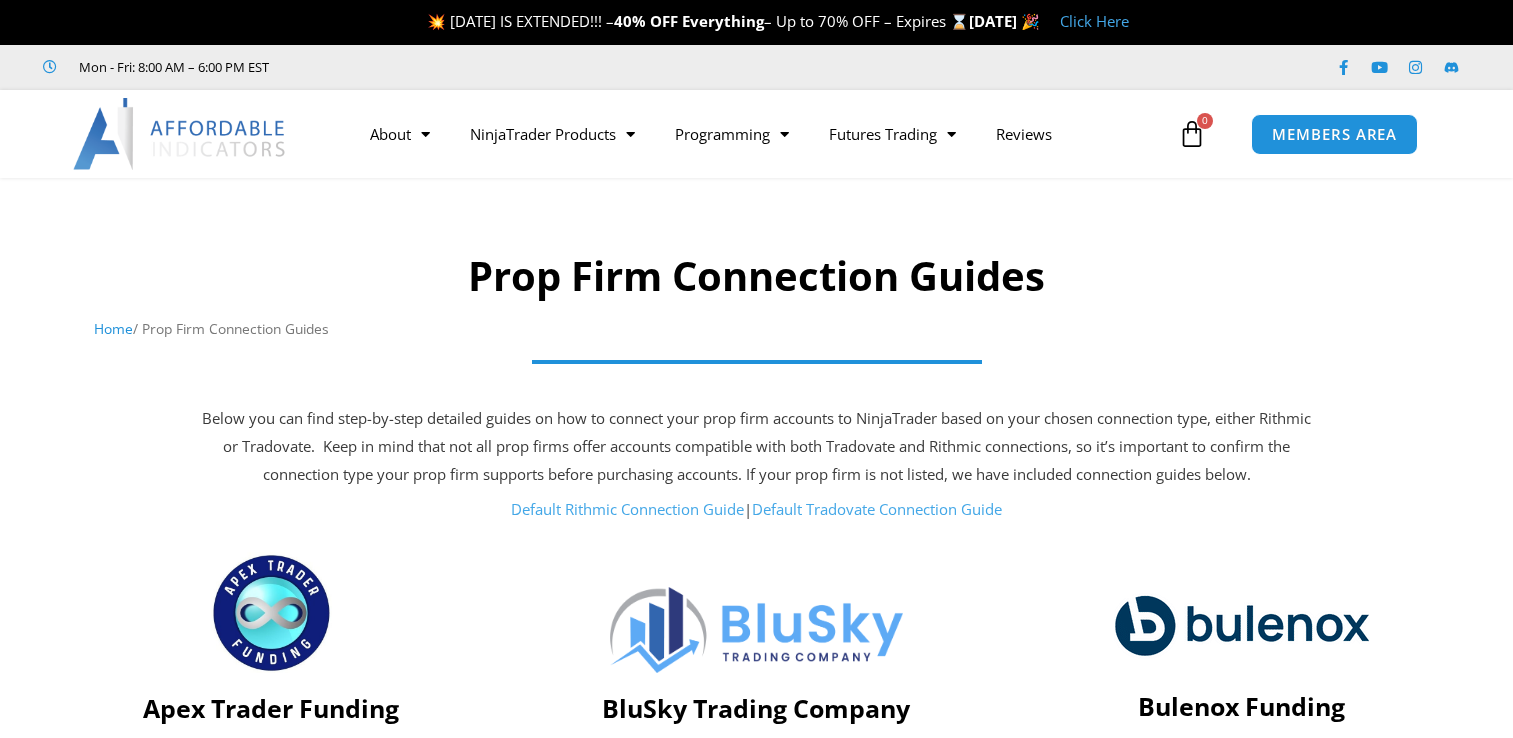 scroll, scrollTop: 0, scrollLeft: 0, axis: both 